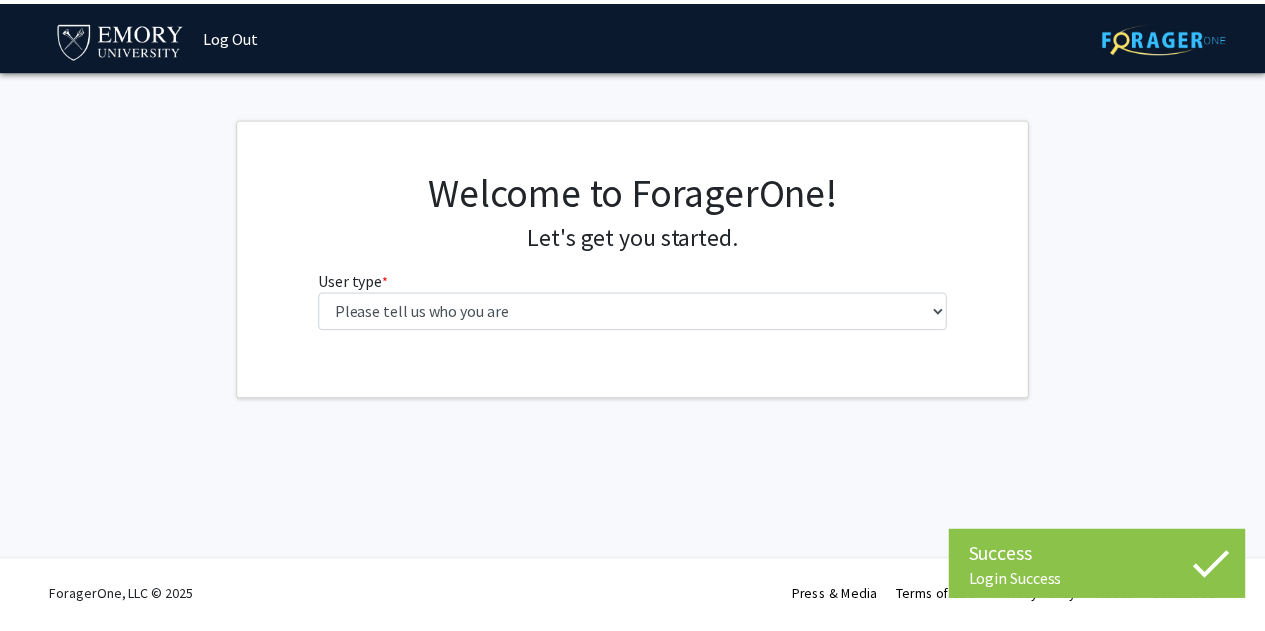 scroll, scrollTop: 0, scrollLeft: 0, axis: both 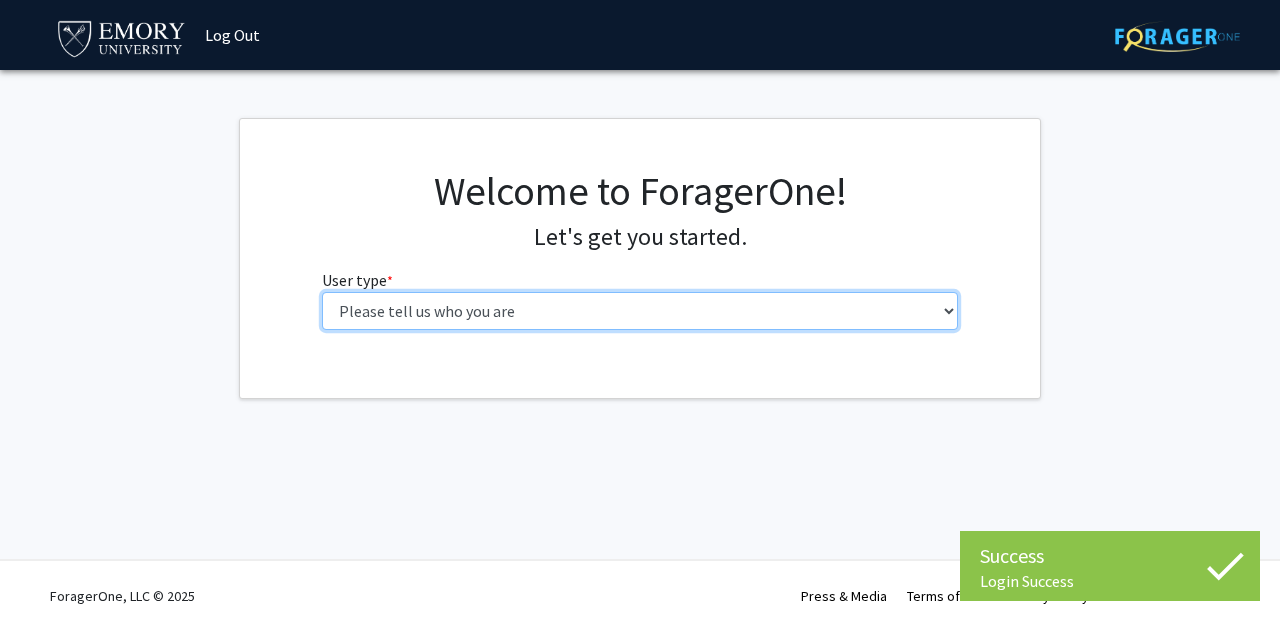 click on "Please tell us who you are  Undergraduate Student   Master's Student   Doctoral Candidate (PhD, MD, DMD, PharmD, etc.)   Postdoctoral Researcher / Research Staff / Medical Resident / Medical Fellow   Faculty   Administrative Staff" at bounding box center (640, 311) 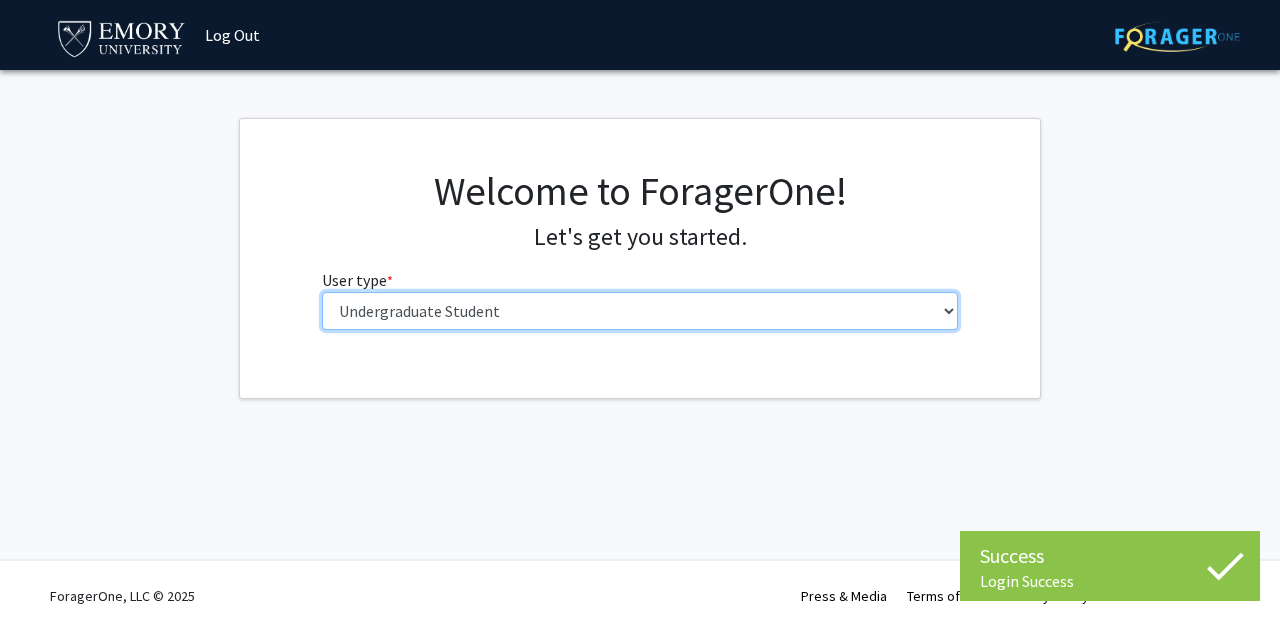 click on "Please tell us who you are  Undergraduate Student   Master's Student   Doctoral Candidate (PhD, MD, DMD, PharmD, etc.)   Postdoctoral Researcher / Research Staff / Medical Resident / Medical Fellow   Faculty   Administrative Staff" at bounding box center [640, 311] 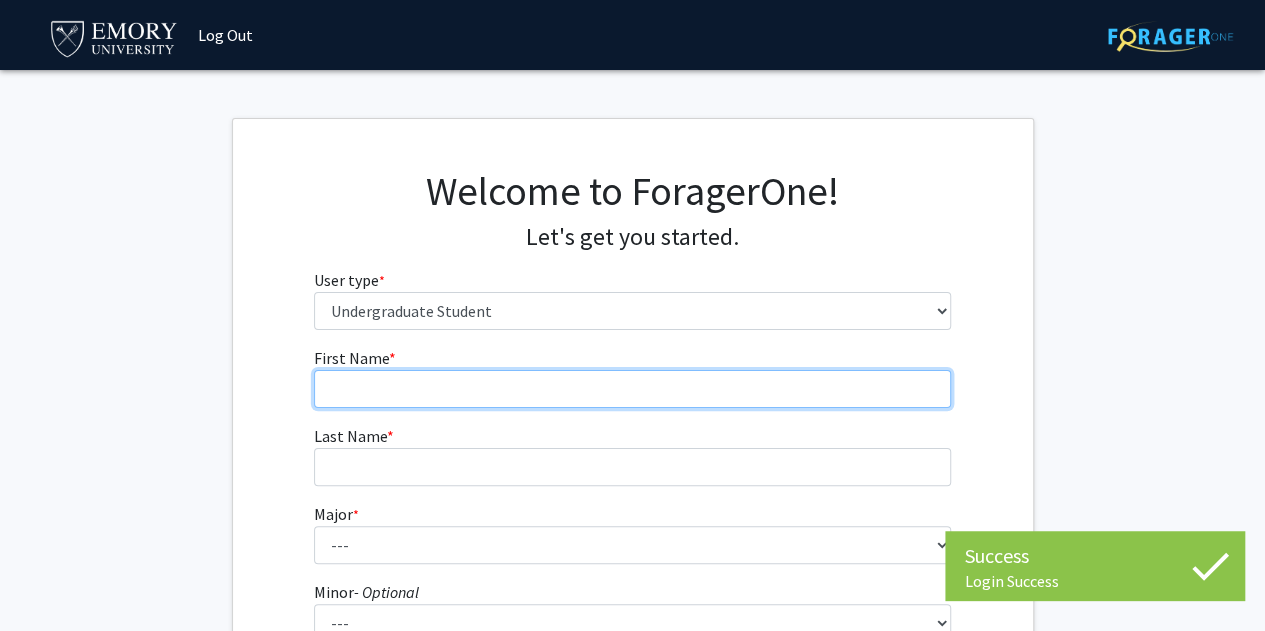 click on "First Name * required" at bounding box center (632, 389) 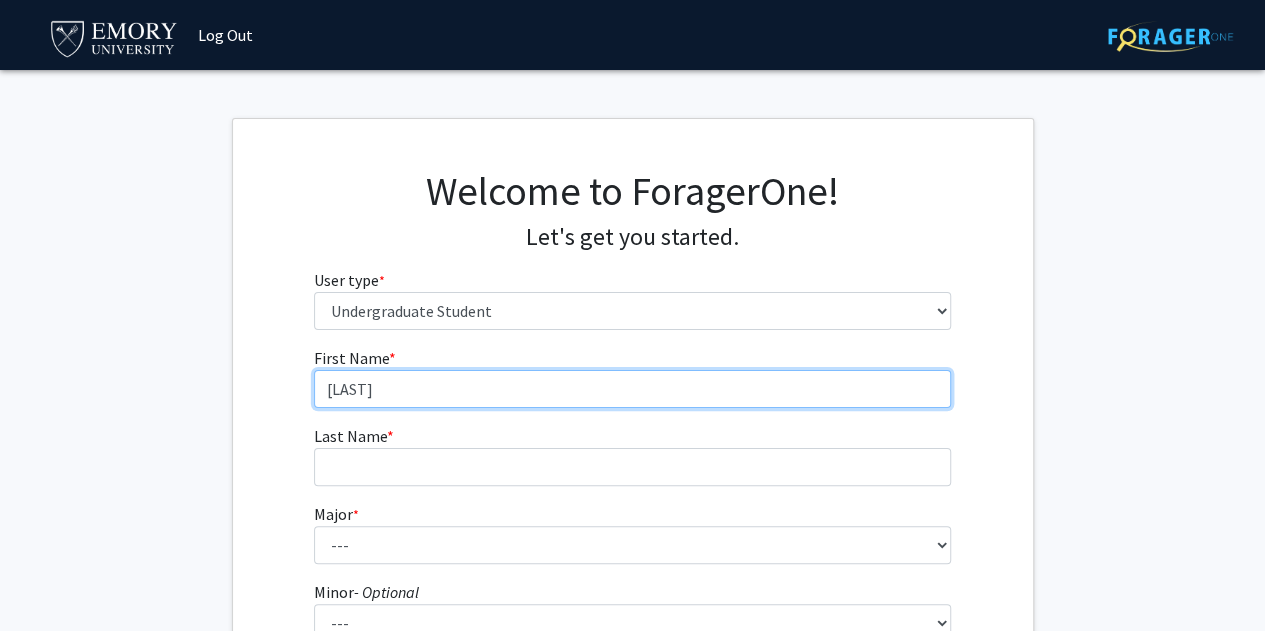 type on "[LAST]" 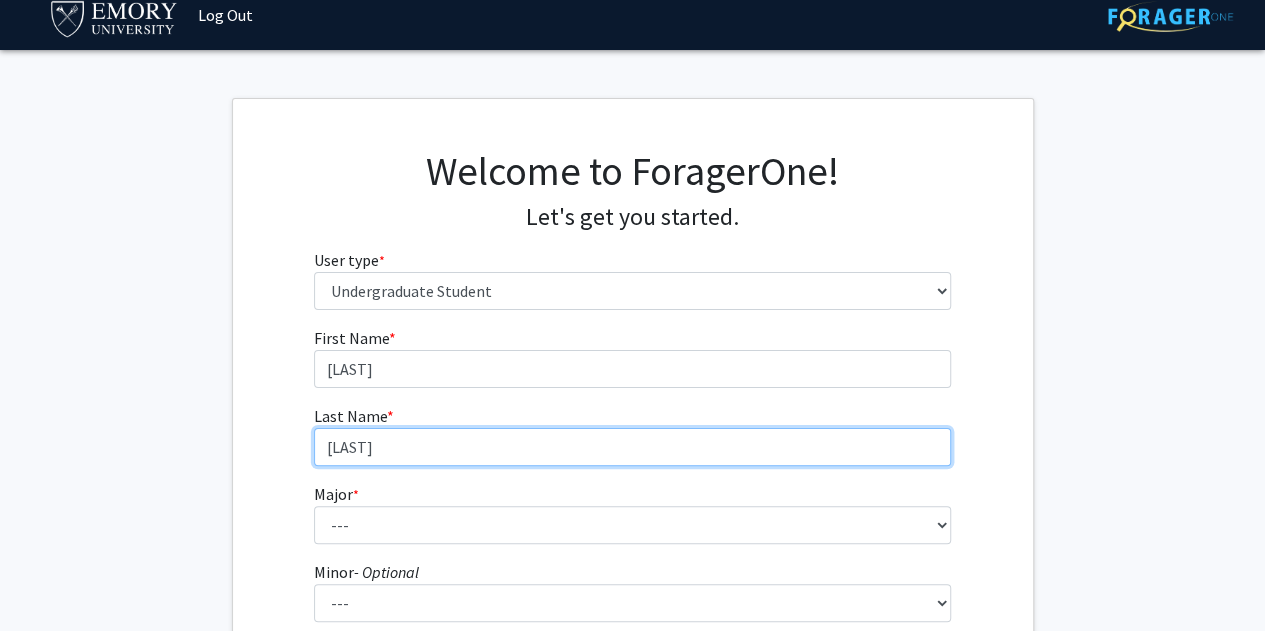 scroll, scrollTop: 22, scrollLeft: 0, axis: vertical 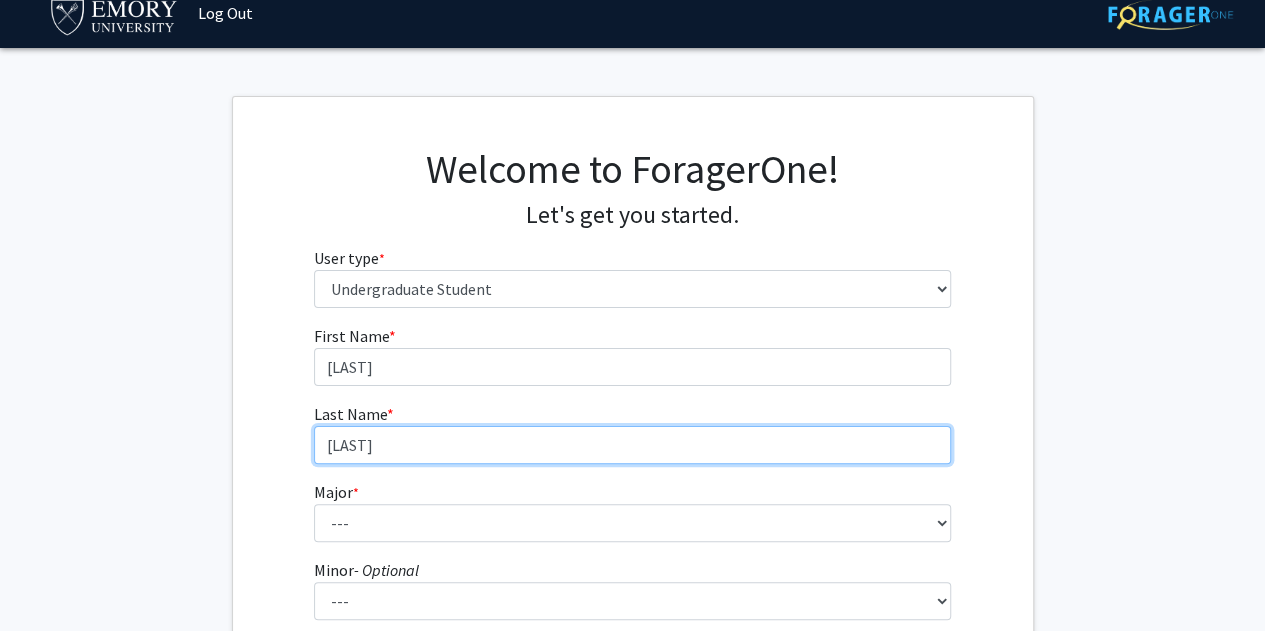 type on "[LAST]" 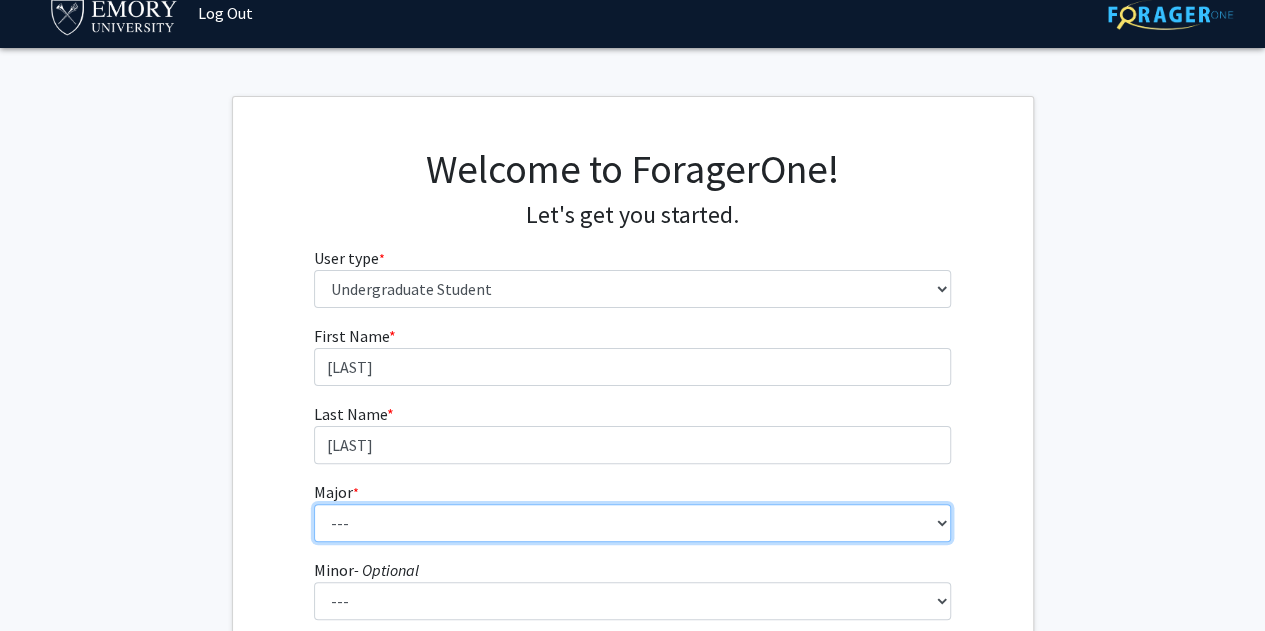 click on "---  Accounting   African American Studies   African Studies   American Studies   Analytic Consulting   Ancient Mediterranean Studies   Anthropology   Applied Mathematics   Arabic   Art History   Arts Management   Biology   Biophysics   Business Administration   Business and Society   Chemistry   Chinese Studies   Classical Civilization   Classics   Comparative Literature   Computer Science   Dance and Movement Studies   East Asian Studies   Economics   Engineering   Engineering Sciences   English   English and Creative Writing   Entrepreneurship   Environment and Sustainability Management   Environmental Sciences   Film and Media   Film and Media Management   Finance   French   German Studies   Greek   Health Innovation   History   Human Health   Information Systems and Operations Management   Integrated Visual Arts   Interdisciplinary Studies in Society and Culture   International Business   International Studies   Italian Studies   Japanese   Jewish Studies   Latin   Latin American and Caribbean Studies" at bounding box center [632, 523] 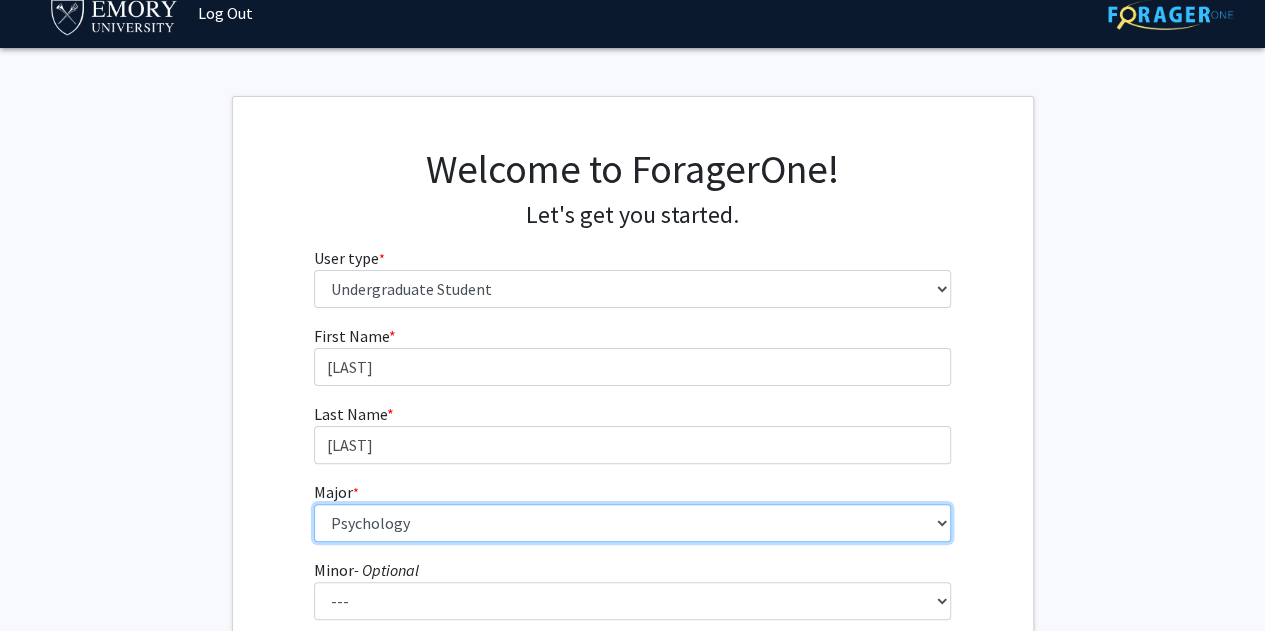 click on "---  Accounting   African American Studies   African Studies   American Studies   Analytic Consulting   Ancient Mediterranean Studies   Anthropology   Applied Mathematics   Arabic   Art History   Arts Management   Biology   Biophysics   Business Administration   Business and Society   Chemistry   Chinese Studies   Classical Civilization   Classics   Comparative Literature   Computer Science   Dance and Movement Studies   East Asian Studies   Economics   Engineering   Engineering Sciences   English   English and Creative Writing   Entrepreneurship   Environment and Sustainability Management   Environmental Sciences   Film and Media   Film and Media Management   Finance   French   German Studies   Greek   Health Innovation   History   Human Health   Information Systems and Operations Management   Integrated Visual Arts   Interdisciplinary Studies in Society and Culture   International Business   International Studies   Italian Studies   Japanese   Jewish Studies   Latin   Latin American and Caribbean Studies" at bounding box center [632, 523] 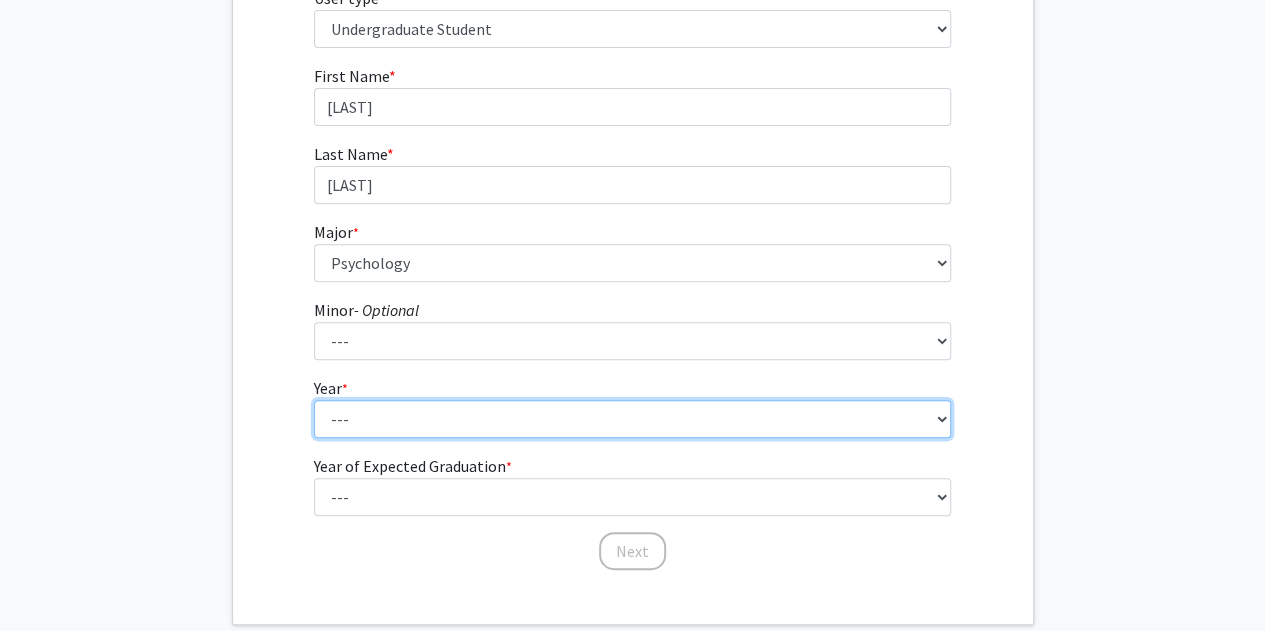 click on "---  First-year   Sophomore   Junior   Senior   Postbaccalaureate Certificate" at bounding box center [632, 419] 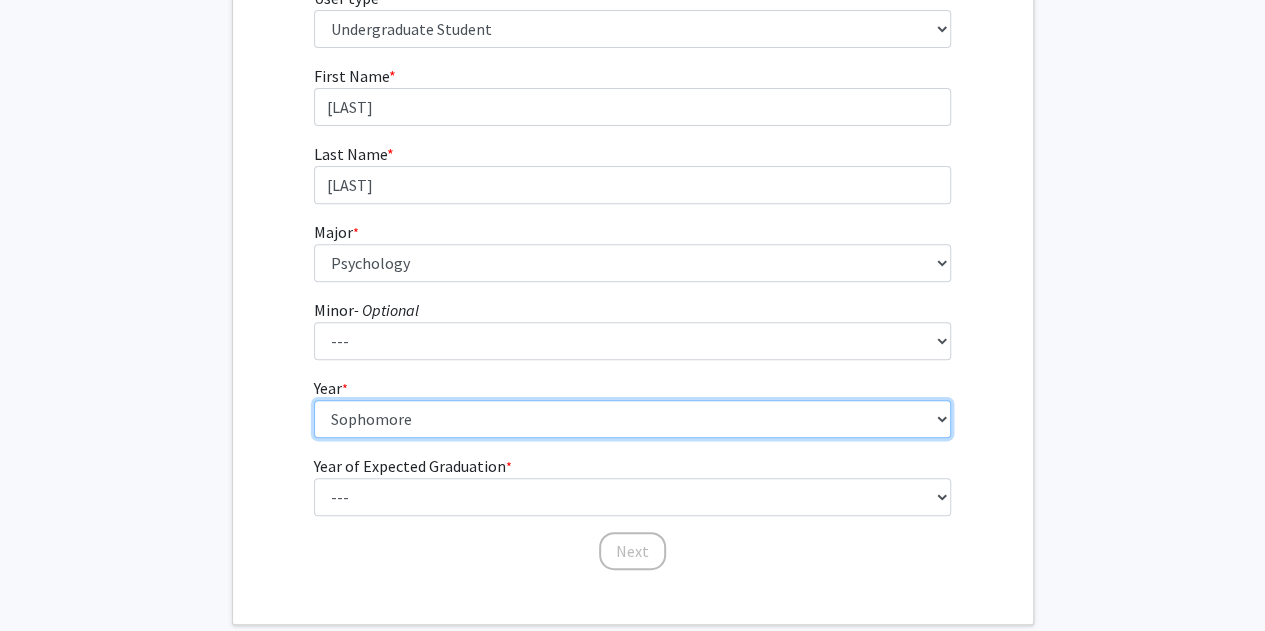 click on "---  First-year   Sophomore   Junior   Senior   Postbaccalaureate Certificate" at bounding box center [632, 419] 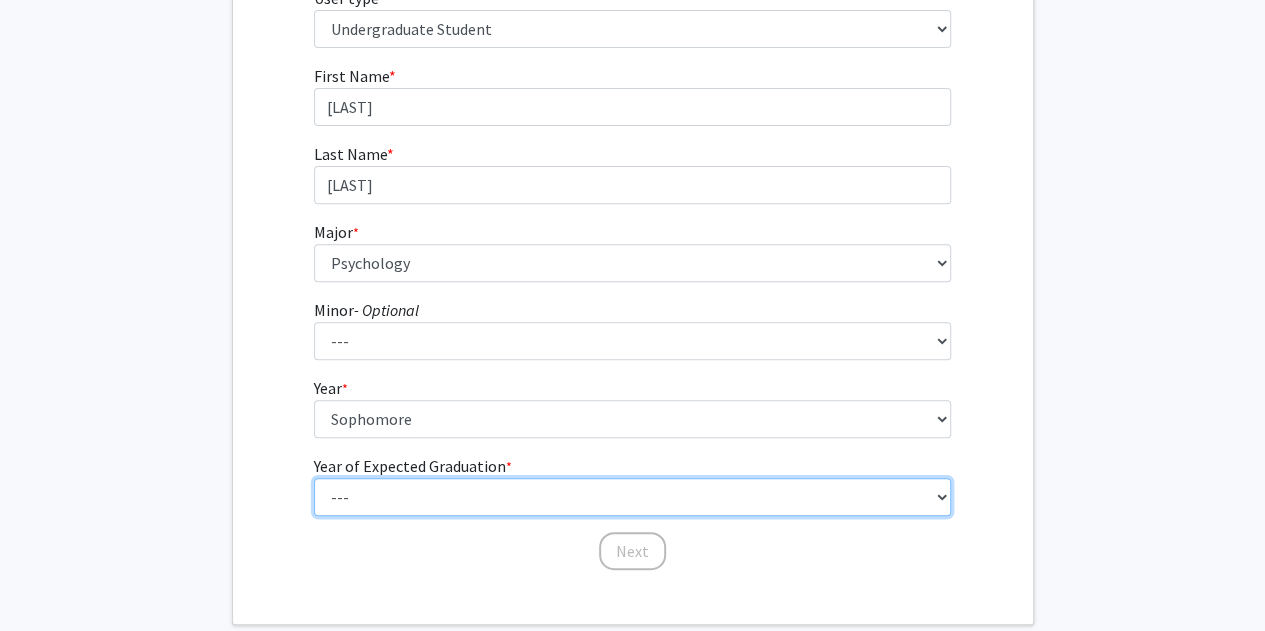 click on "---  2025   2026   2027   2028   2029   2030   2031   2032   2033   2034" at bounding box center (632, 497) 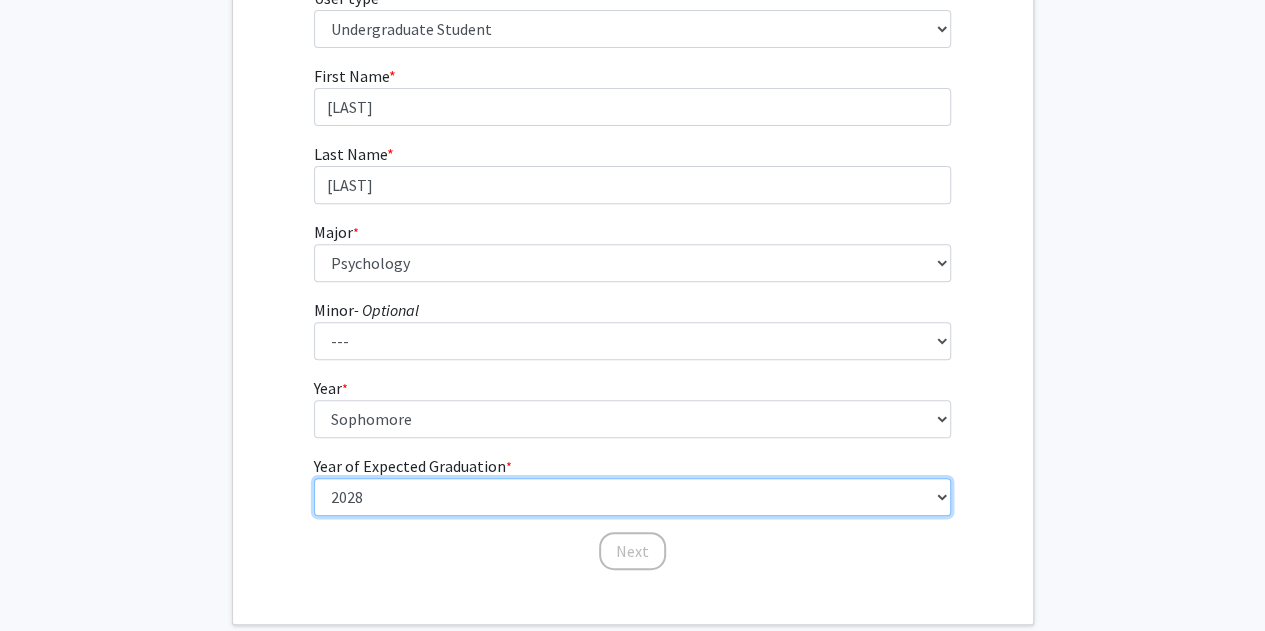 click on "---  2025   2026   2027   2028   2029   2030   2031   2032   2033   2034" at bounding box center (632, 497) 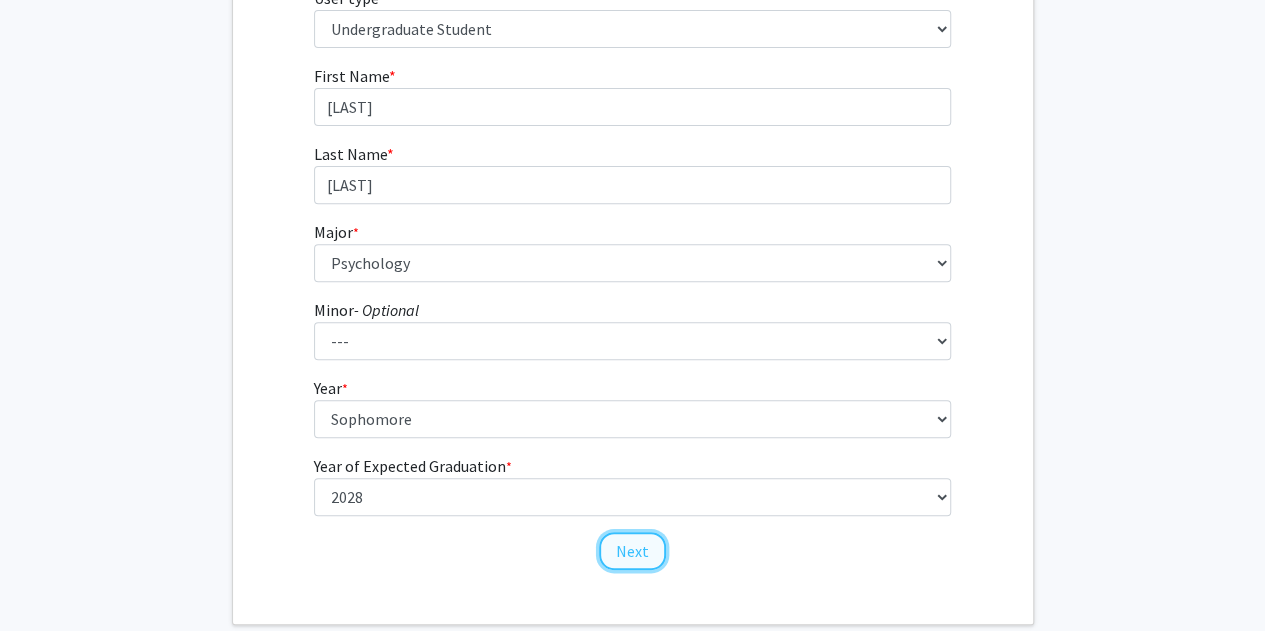 click on "Next" 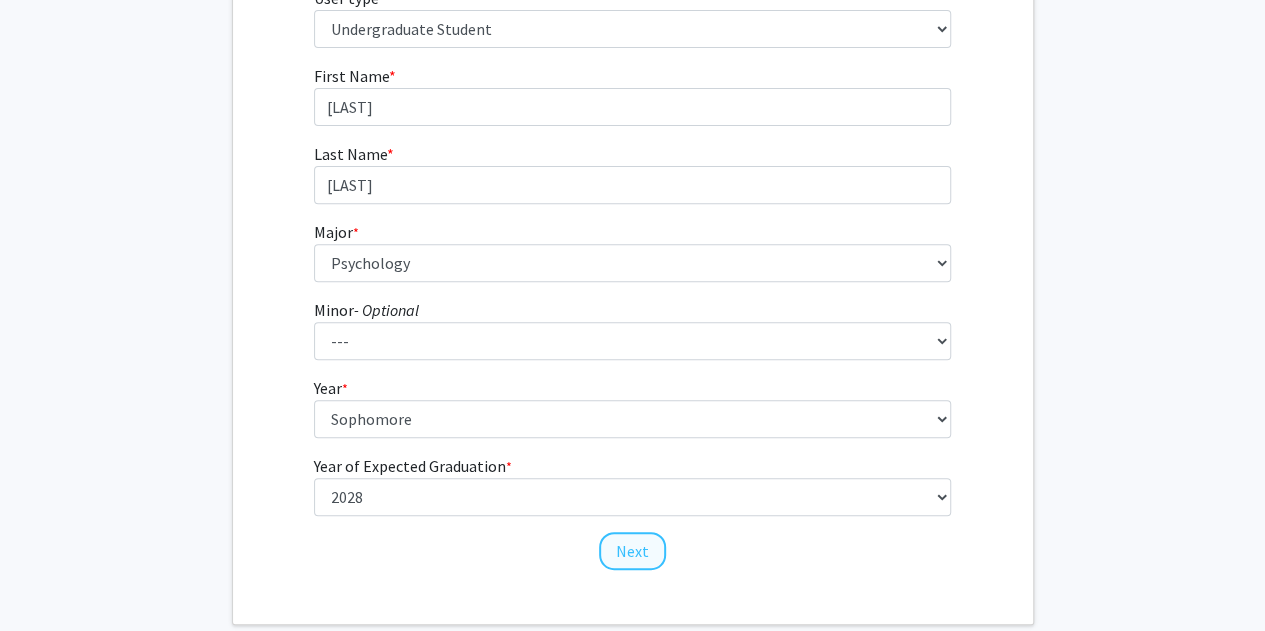 scroll, scrollTop: 0, scrollLeft: 0, axis: both 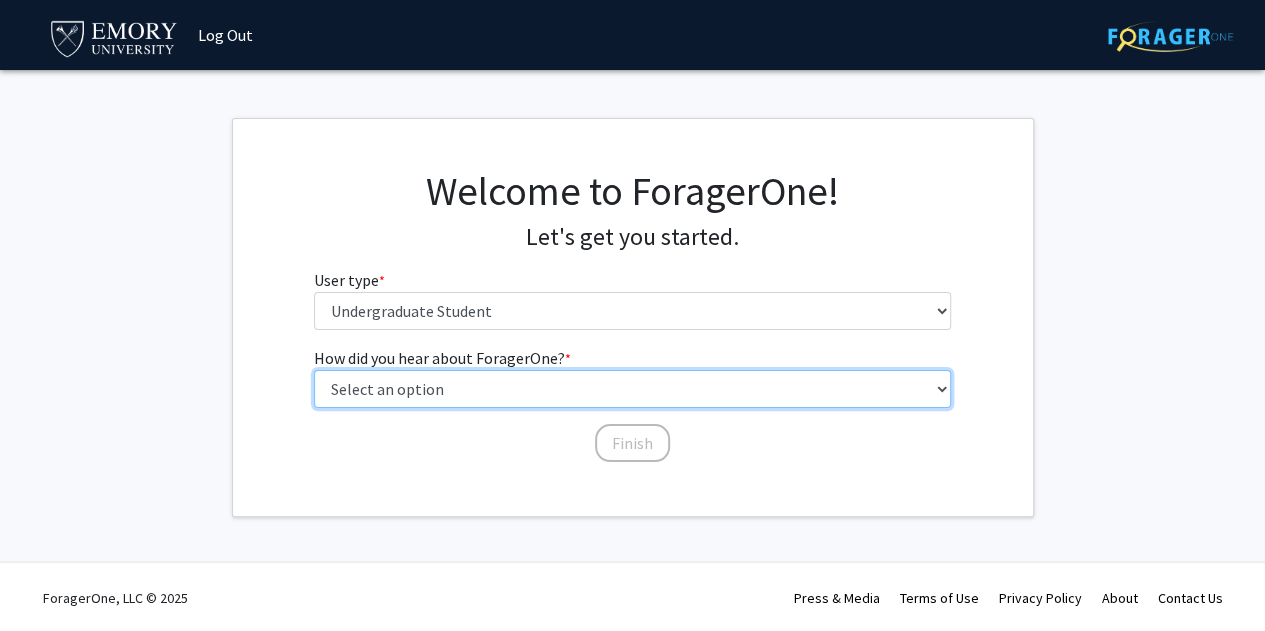 click on "Select an option  Peer/student recommendation   Faculty/staff recommendation   University website   University email or newsletter   Other" at bounding box center [632, 389] 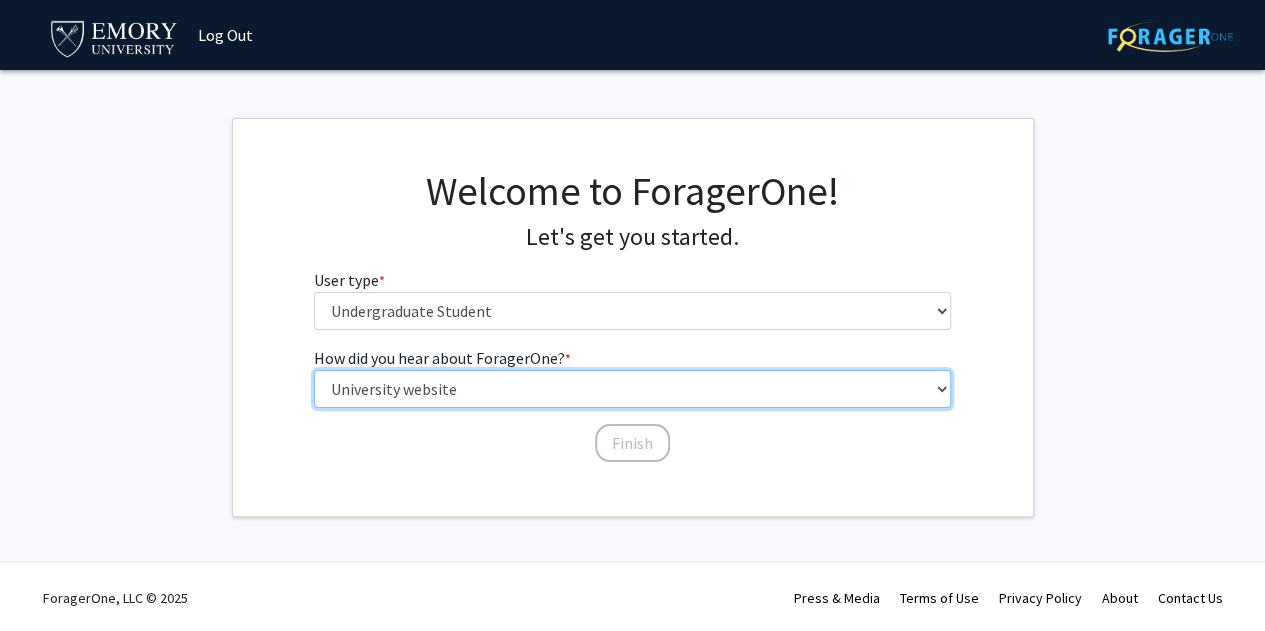 click on "Select an option  Peer/student recommendation   Faculty/staff recommendation   University website   University email or newsletter   Other" at bounding box center [632, 389] 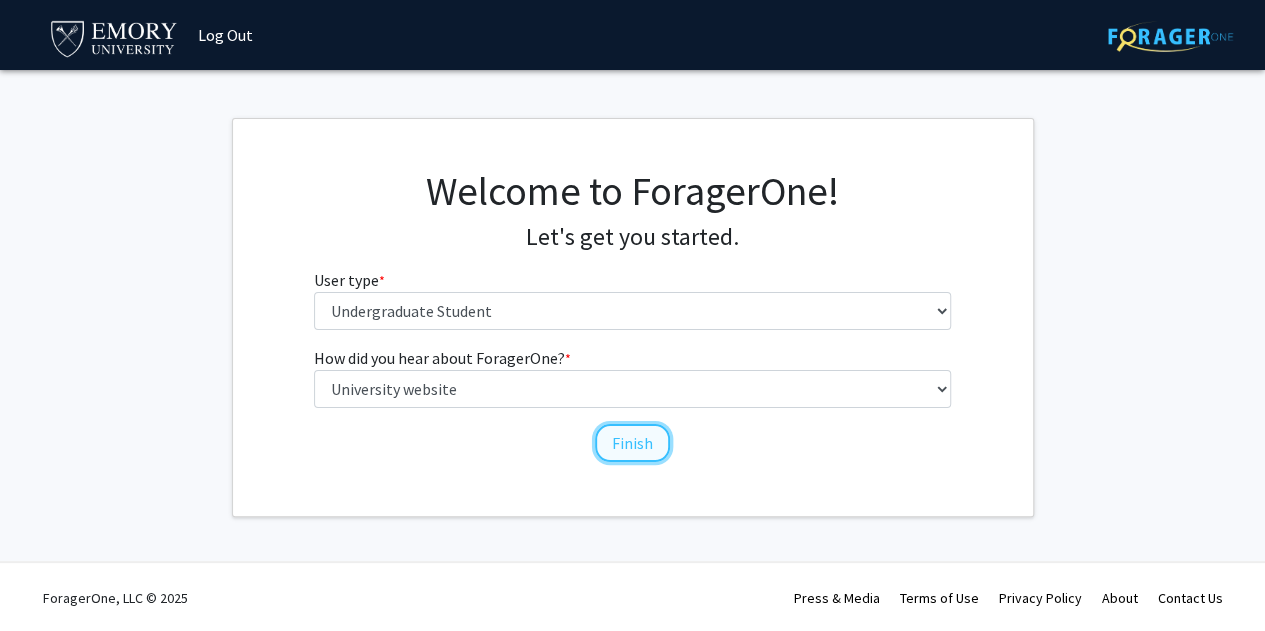 click on "Finish" 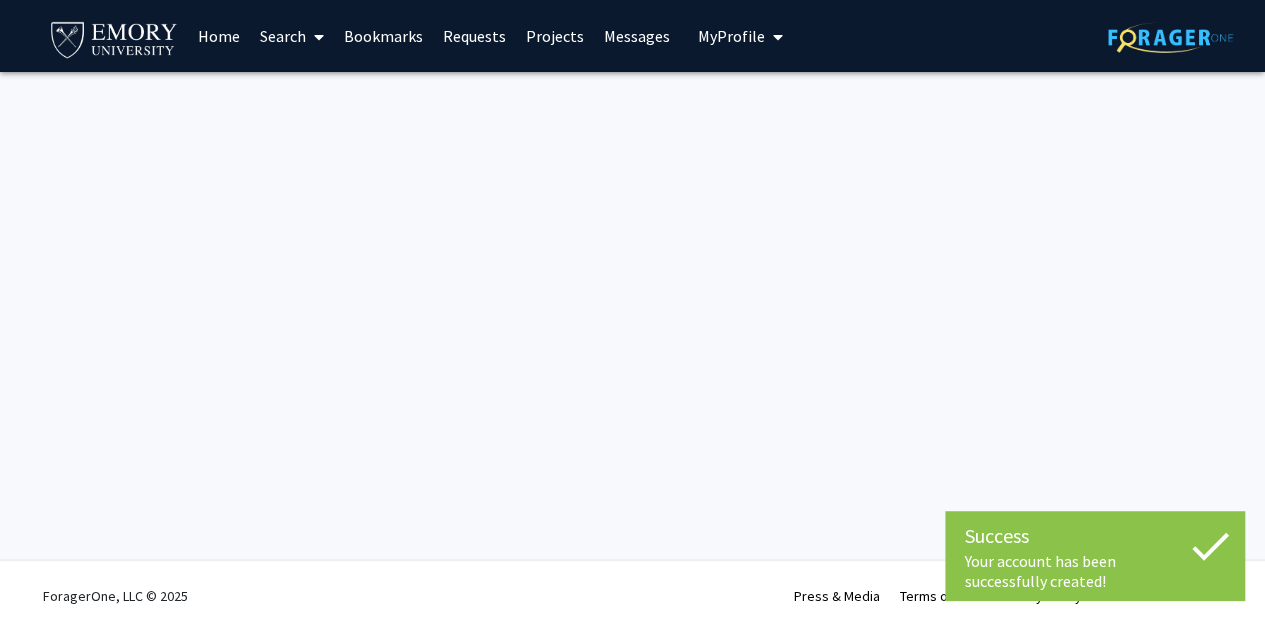 scroll, scrollTop: 0, scrollLeft: 0, axis: both 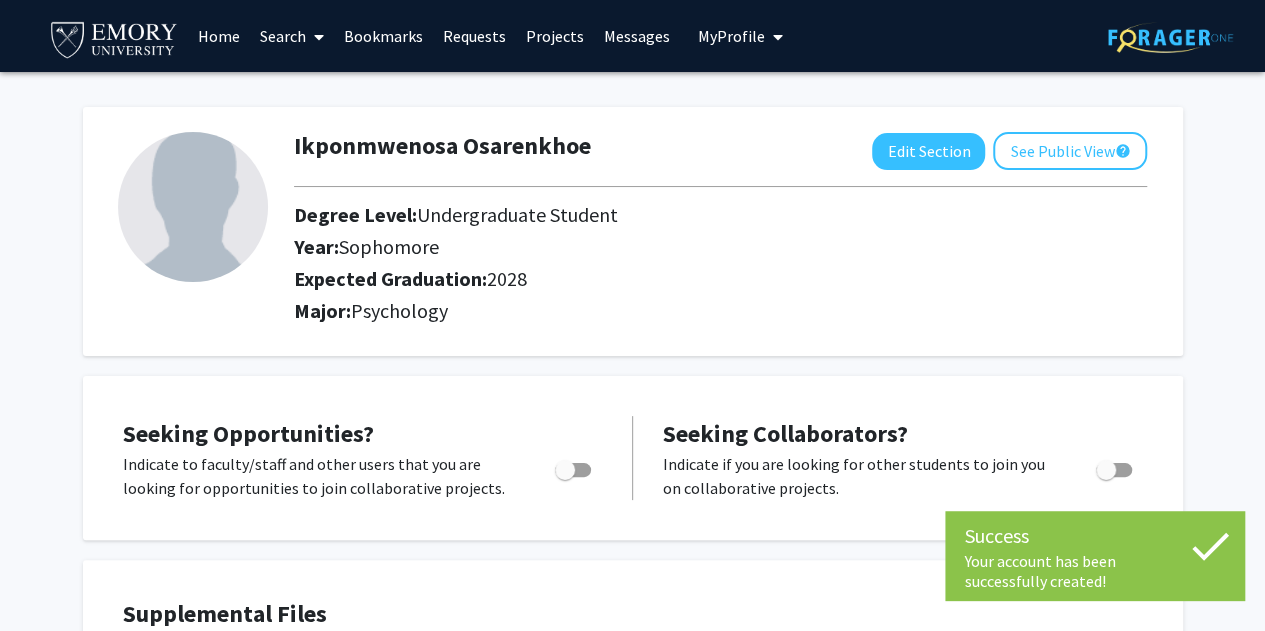 click on "Seeking Collaborators?  Indicate if you are looking for other students to join you on collaborative projects." 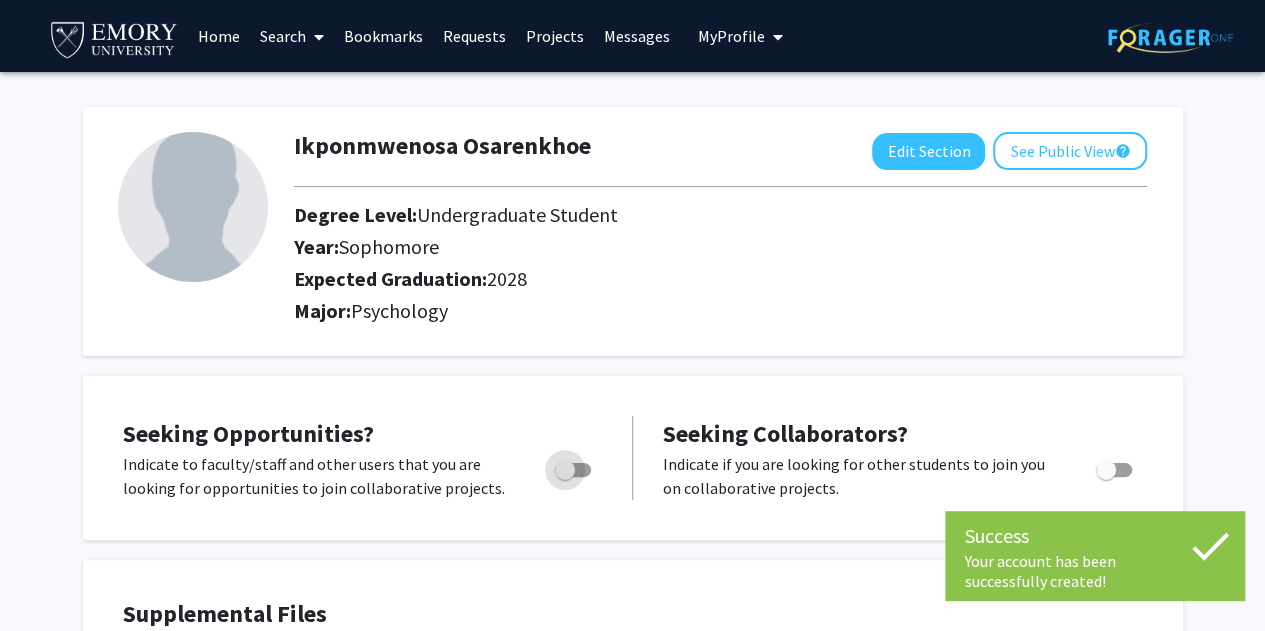 click at bounding box center [573, 470] 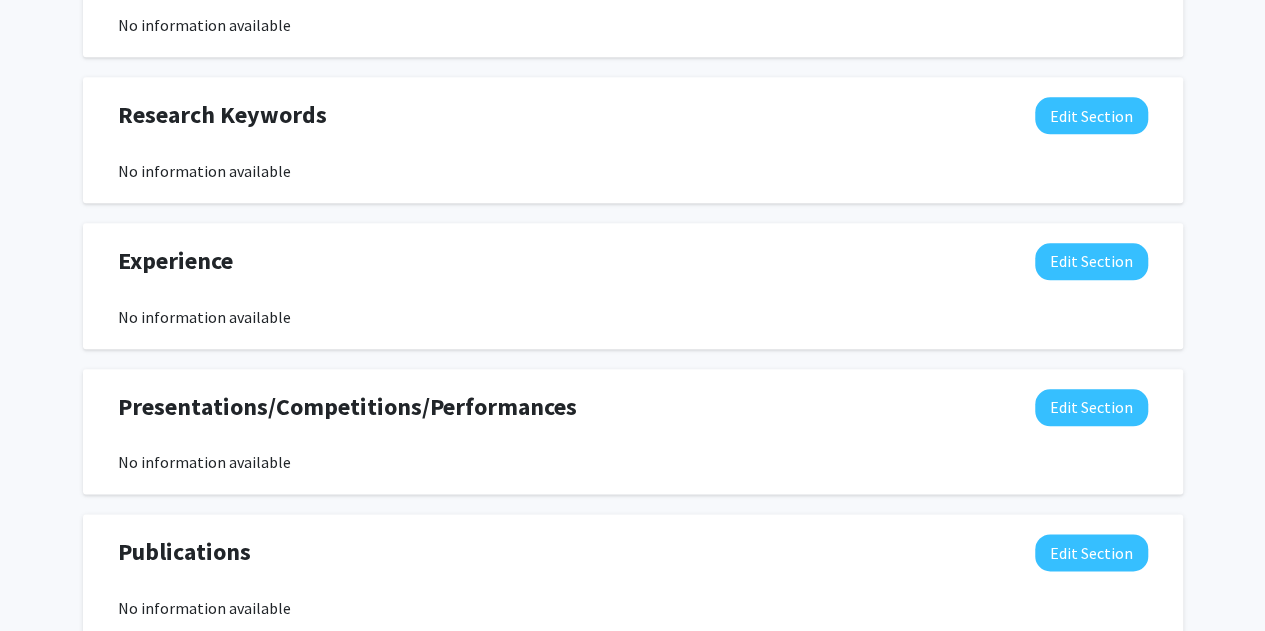 scroll, scrollTop: 0, scrollLeft: 0, axis: both 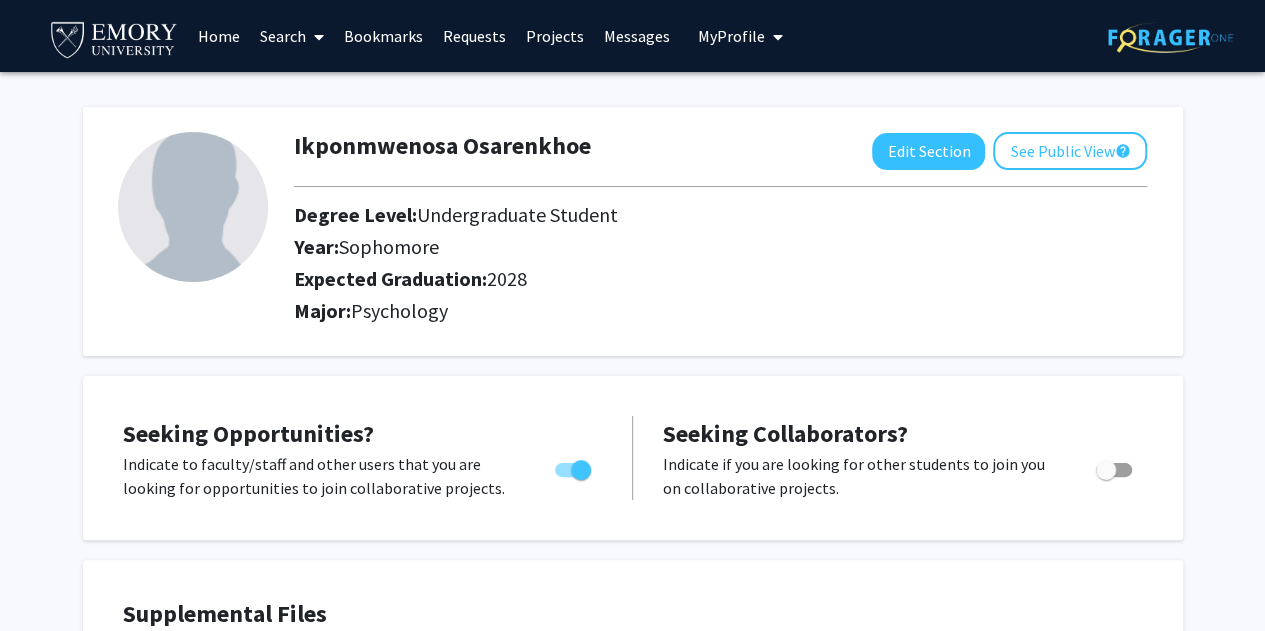 click on "Search" at bounding box center (292, 36) 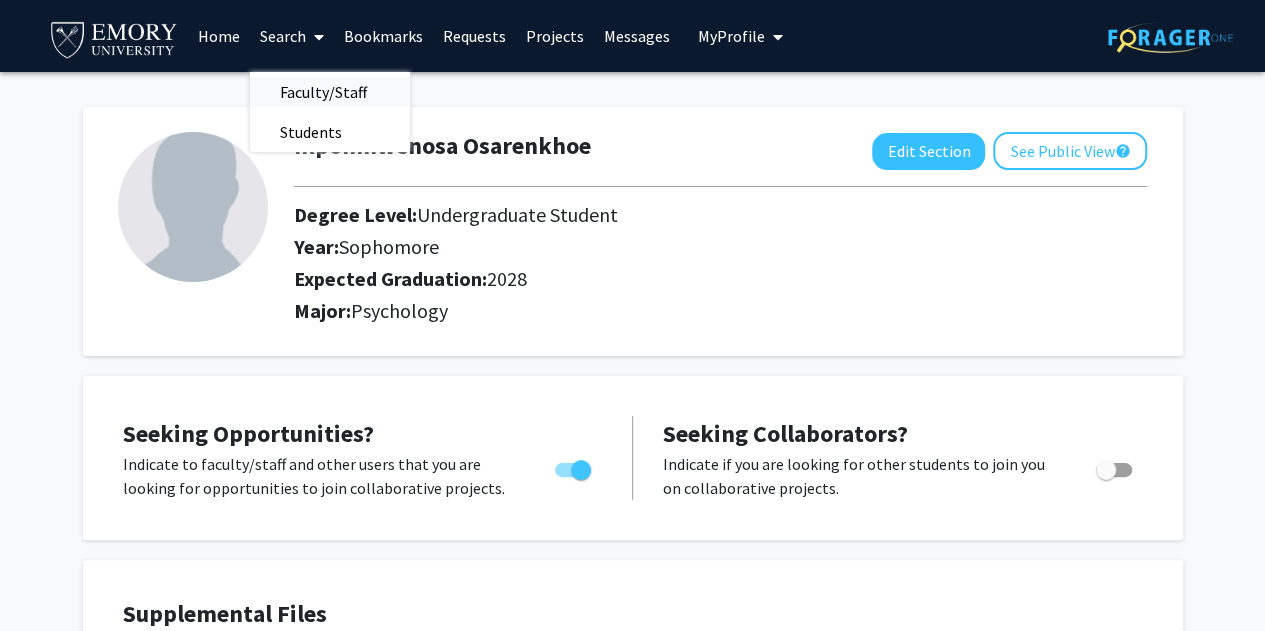 click on "Faculty/Staff" at bounding box center (323, 92) 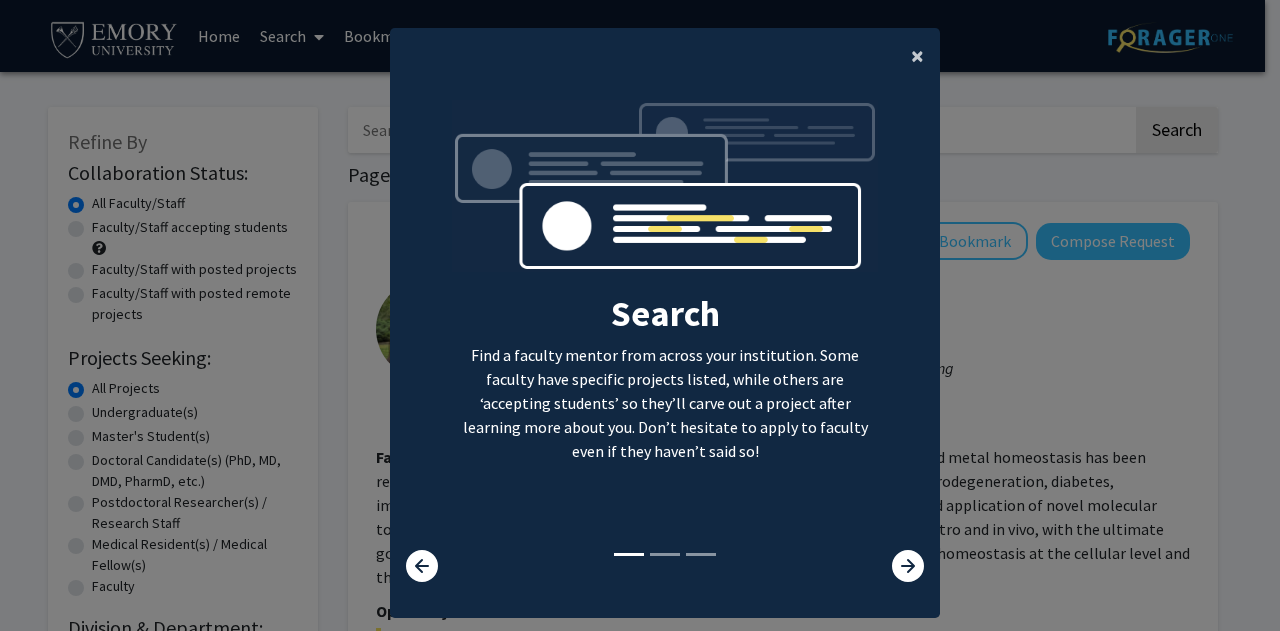 click on "×" 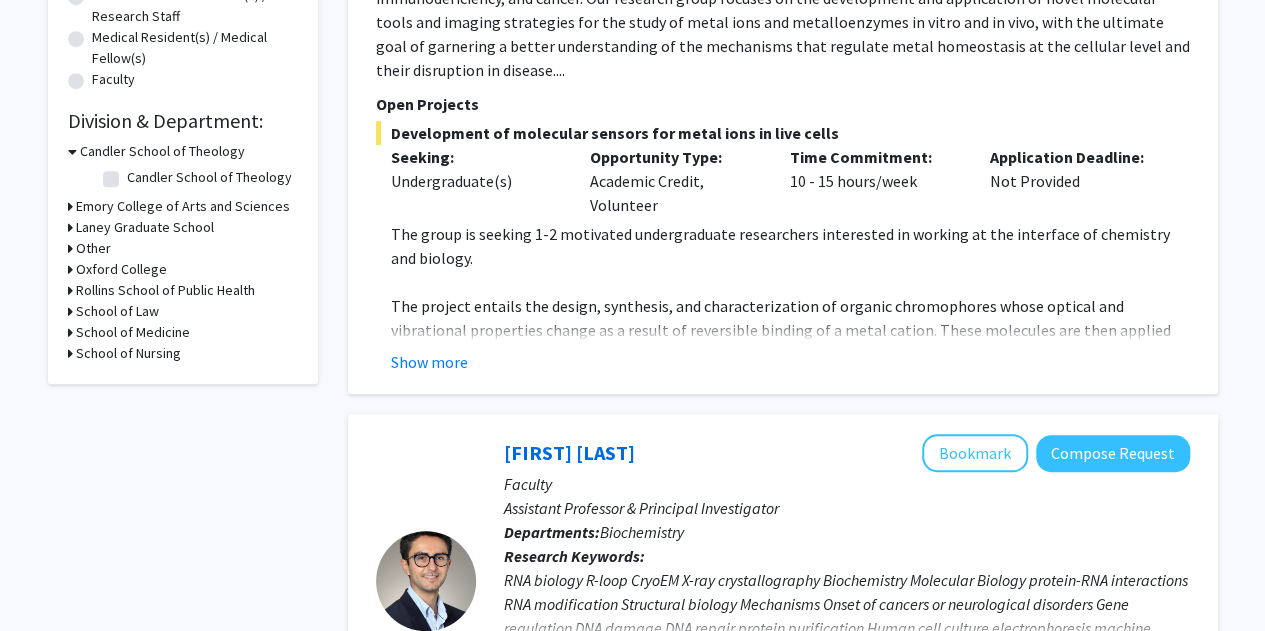 scroll, scrollTop: 506, scrollLeft: 0, axis: vertical 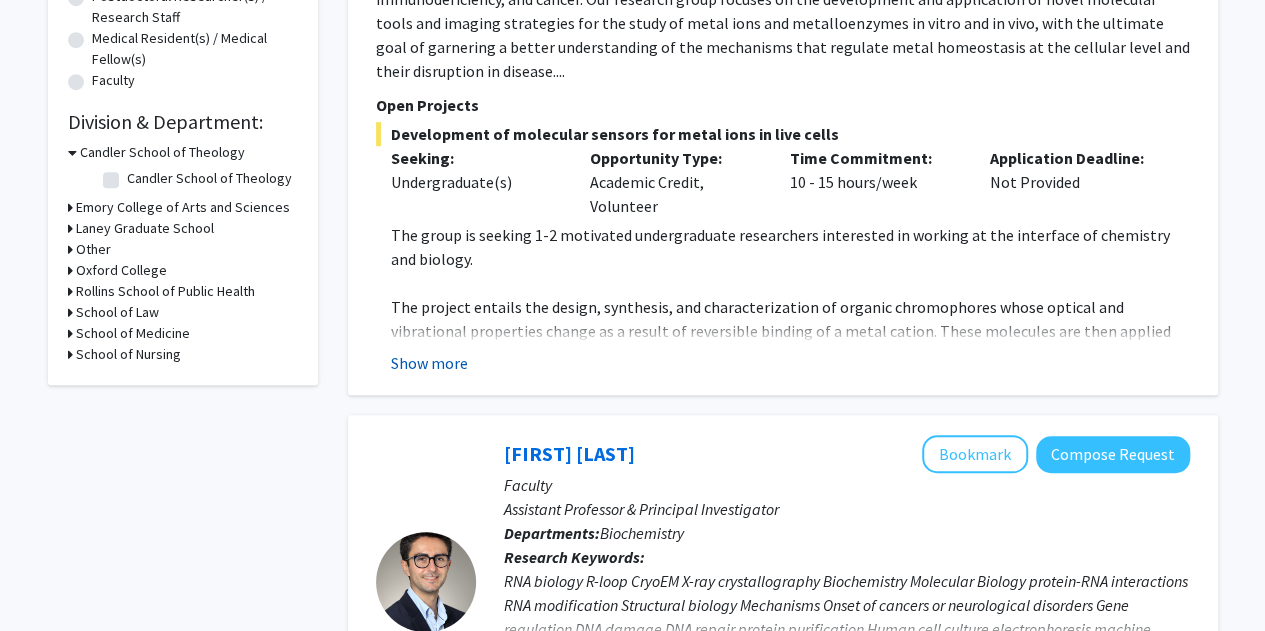 click on "Show more" 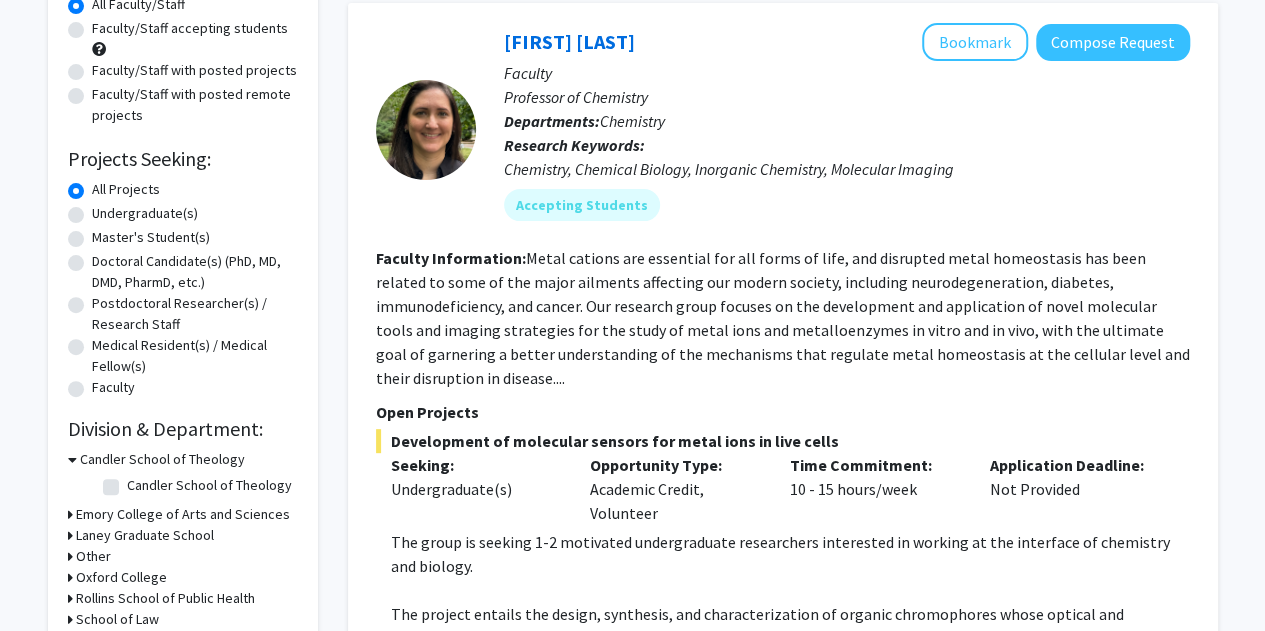 scroll, scrollTop: 198, scrollLeft: 0, axis: vertical 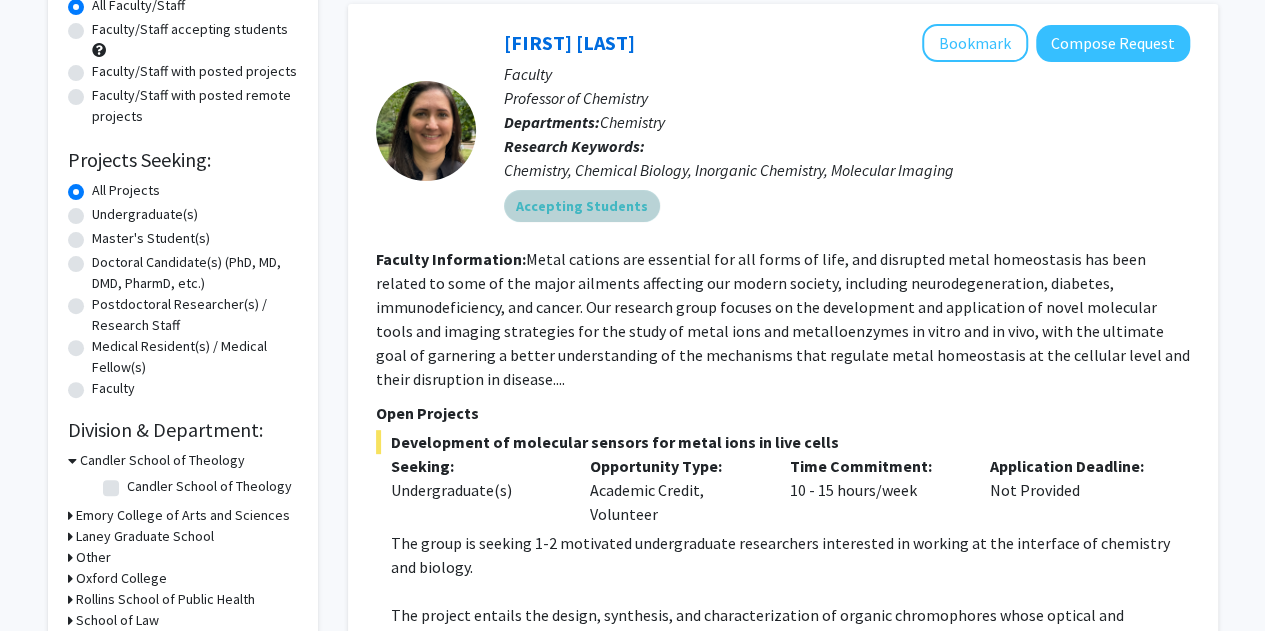 click on "Accepting Students" at bounding box center [582, 206] 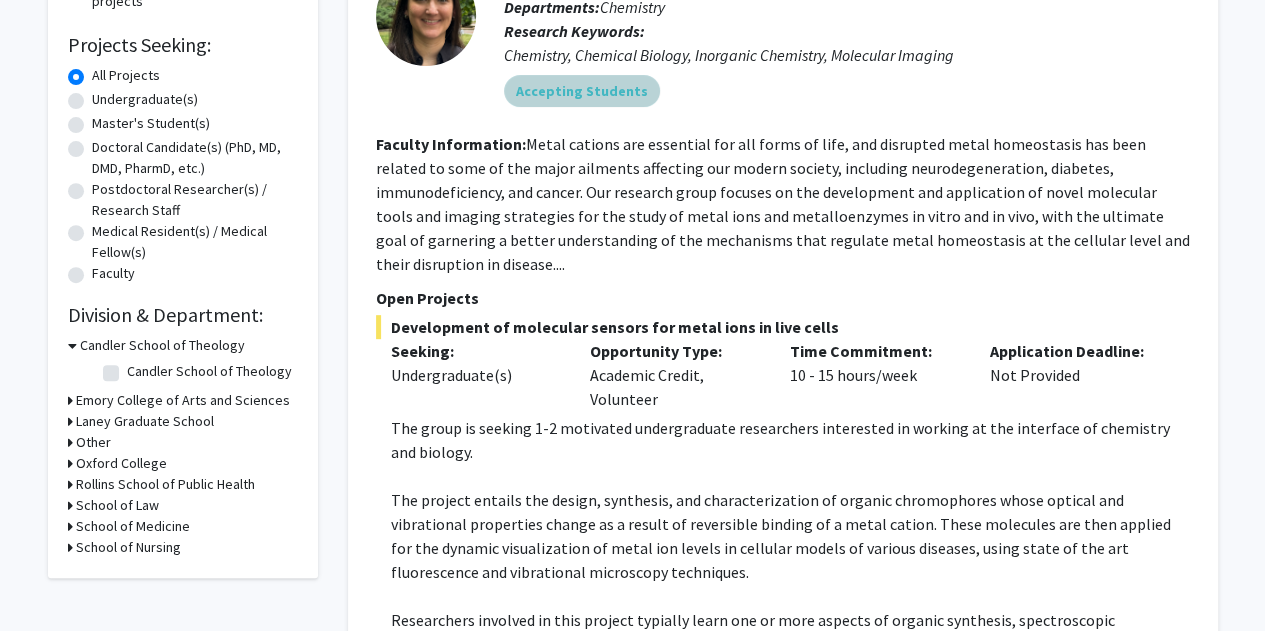 scroll, scrollTop: 314, scrollLeft: 0, axis: vertical 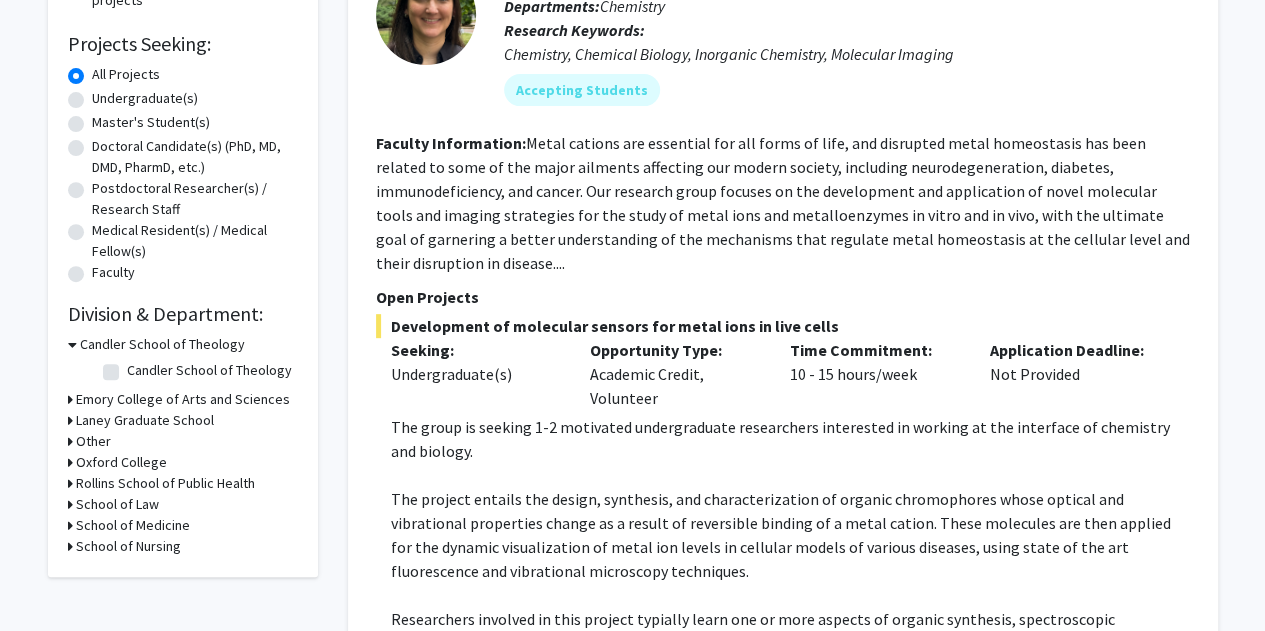 click on "Emory College of Arts and Sciences" at bounding box center (183, 399) 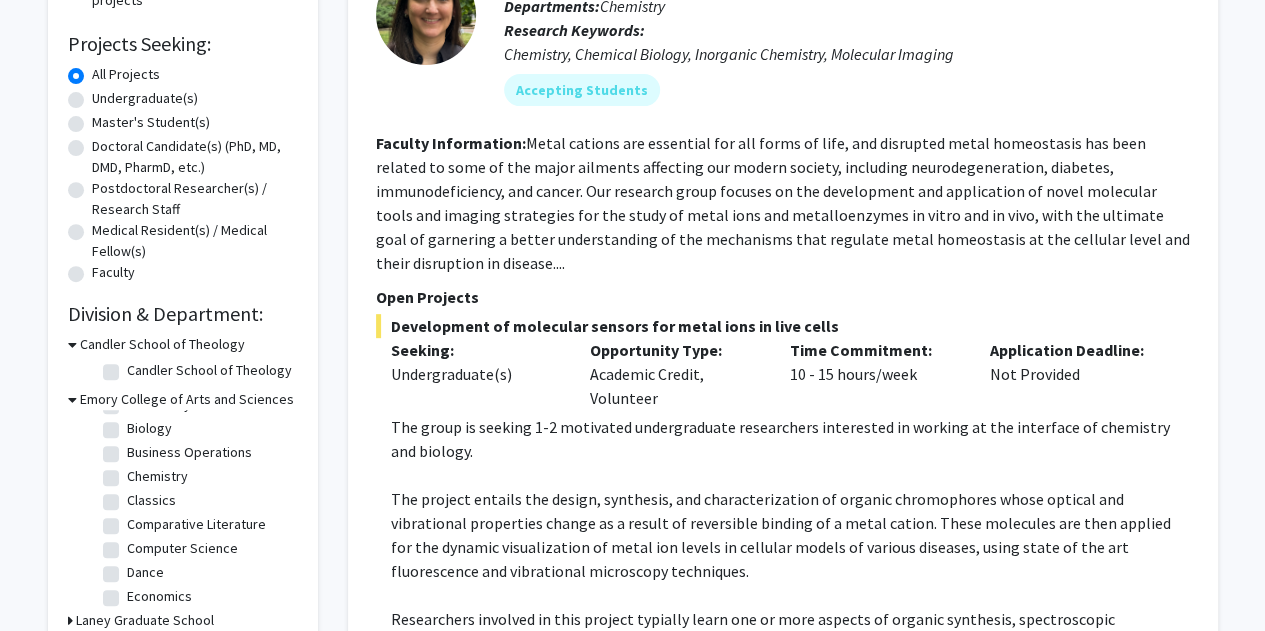 scroll, scrollTop: 118, scrollLeft: 0, axis: vertical 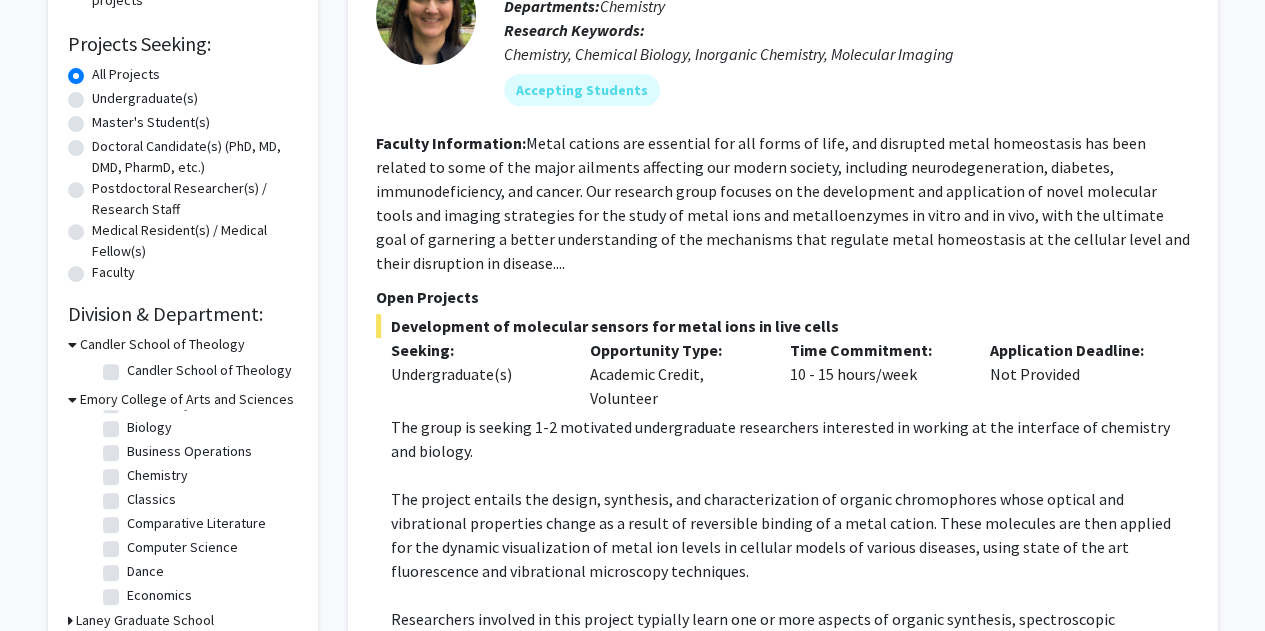 click on "Chemistry" 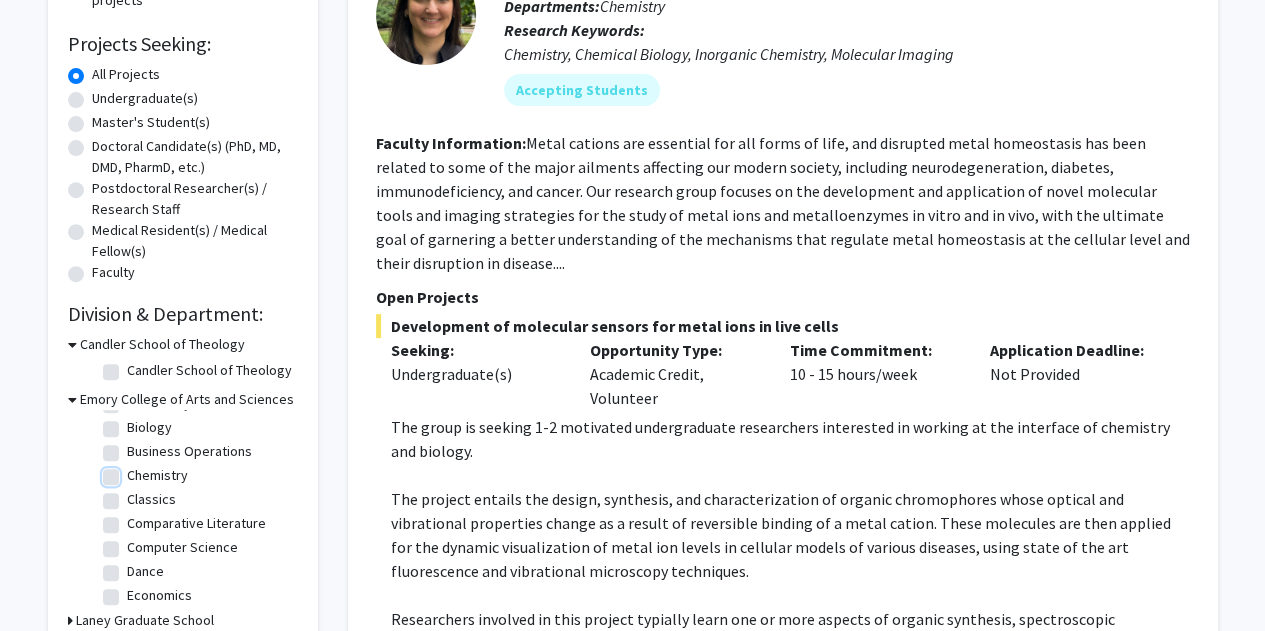 click on "Chemistry" at bounding box center [133, 471] 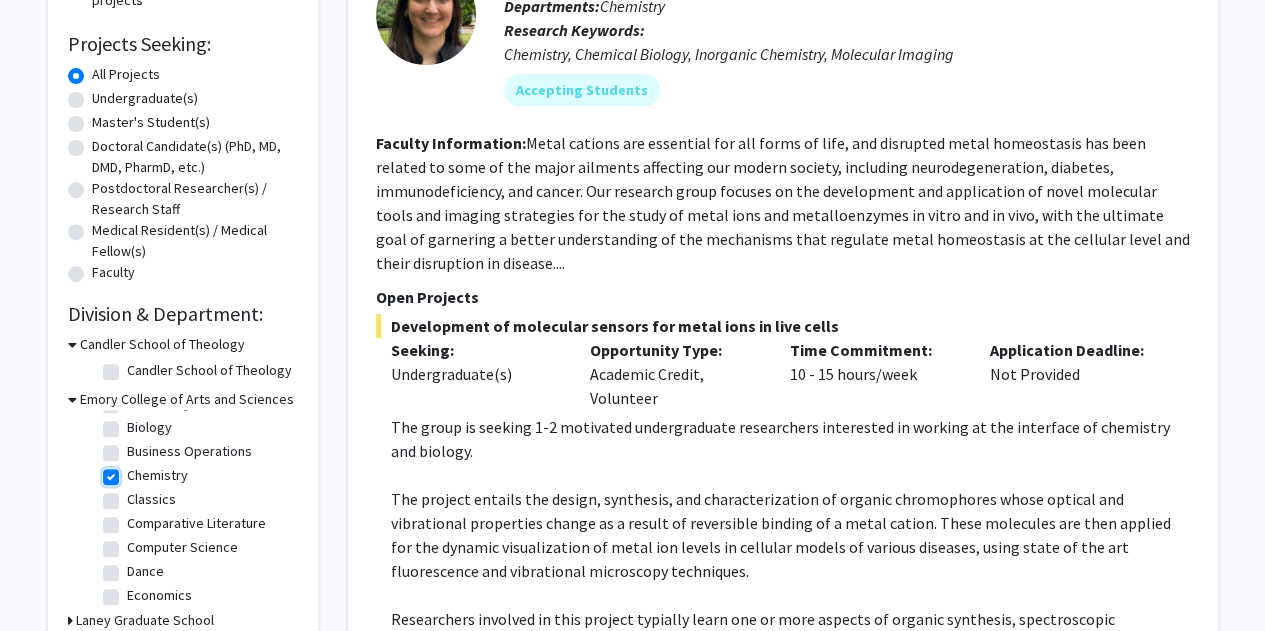 checkbox on "true" 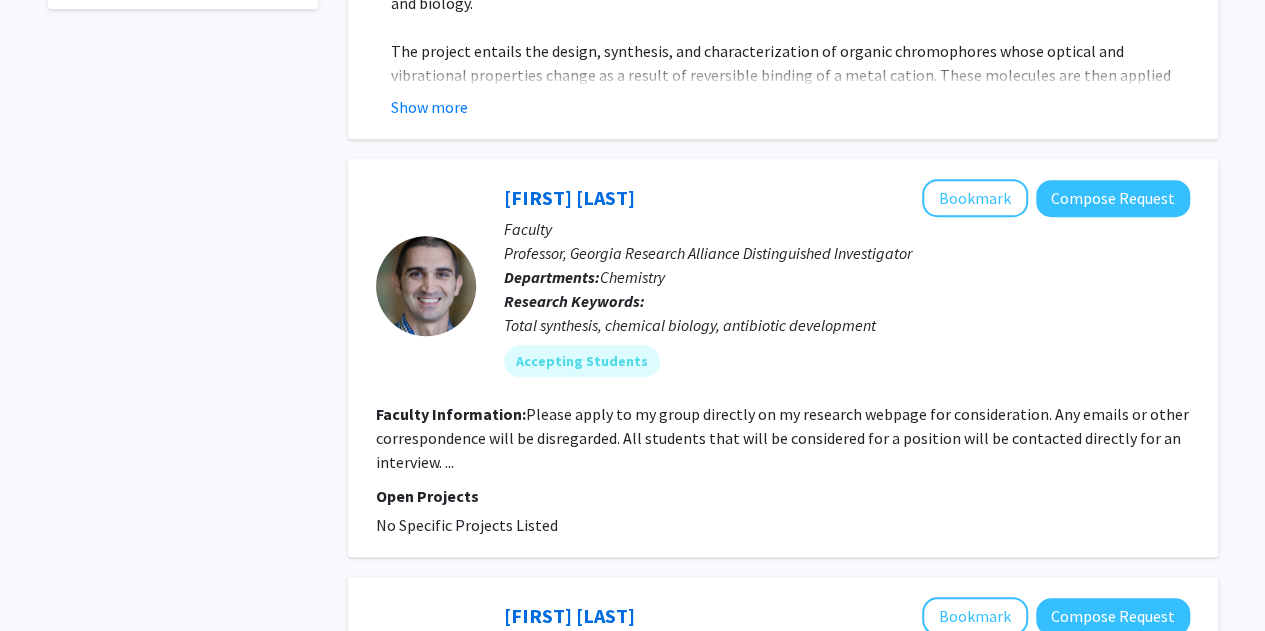 scroll, scrollTop: 783, scrollLeft: 0, axis: vertical 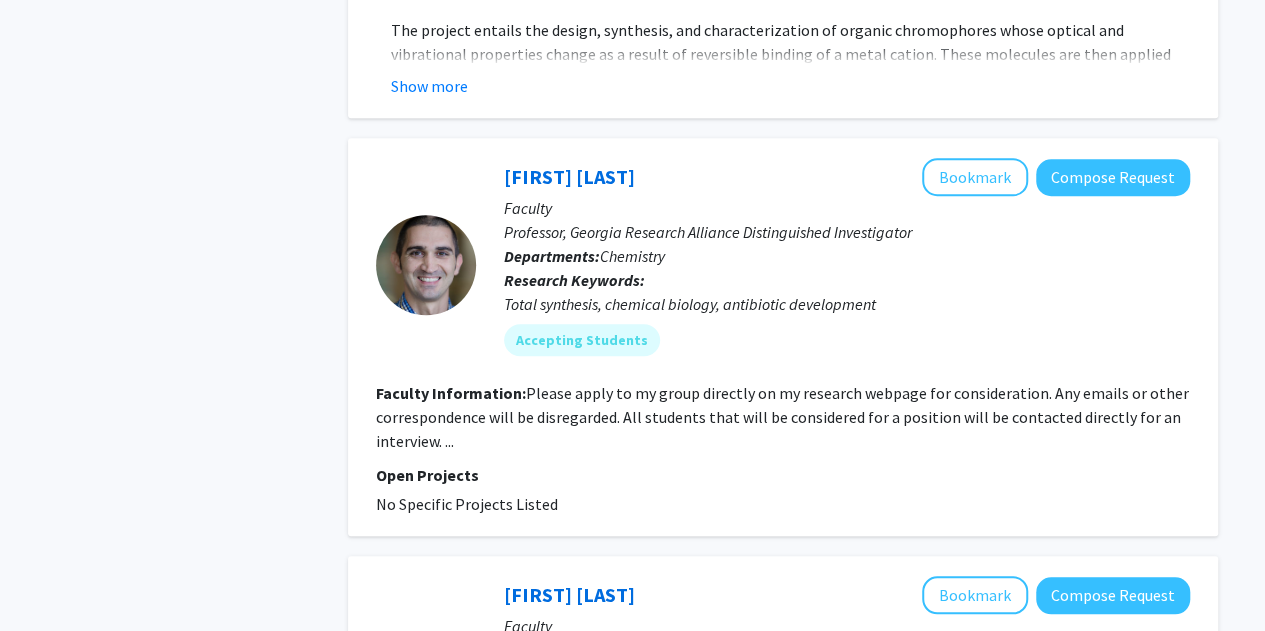 click on "Please apply to my group directly on my research webpage for consideration. Any emails or other correspondence will be disregarded. All students that will be considered for a position will be contacted directly for an interview. ..." 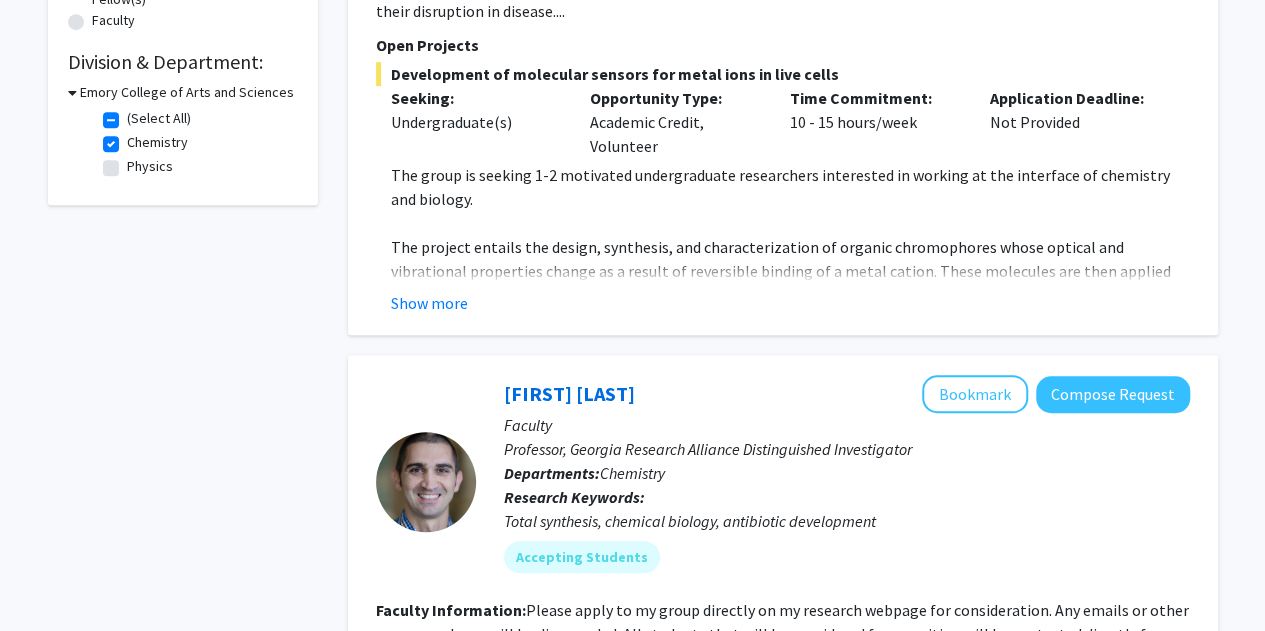 scroll, scrollTop: 563, scrollLeft: 0, axis: vertical 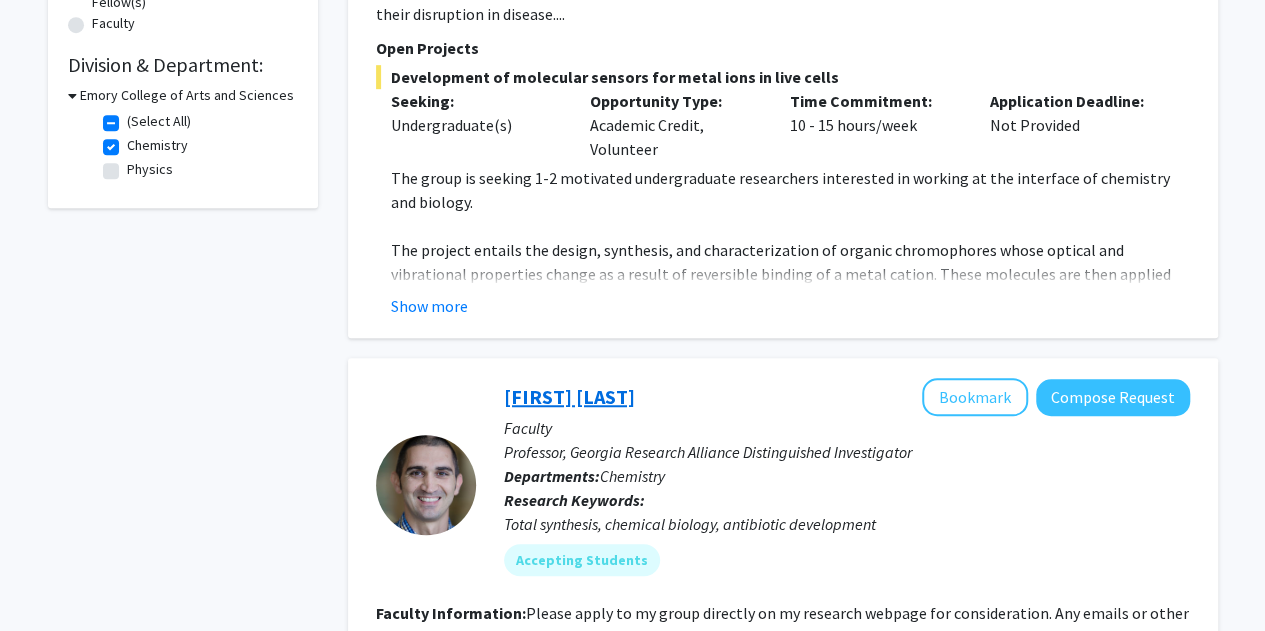 click on "[FIRST] [LAST]" 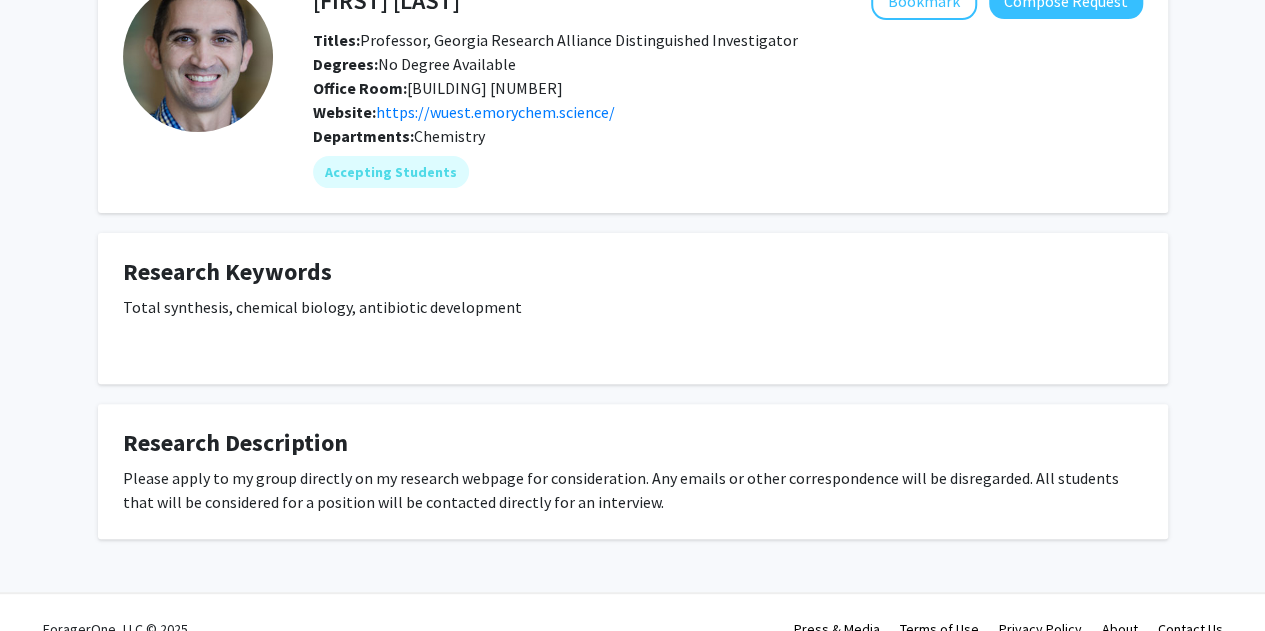 scroll, scrollTop: 132, scrollLeft: 0, axis: vertical 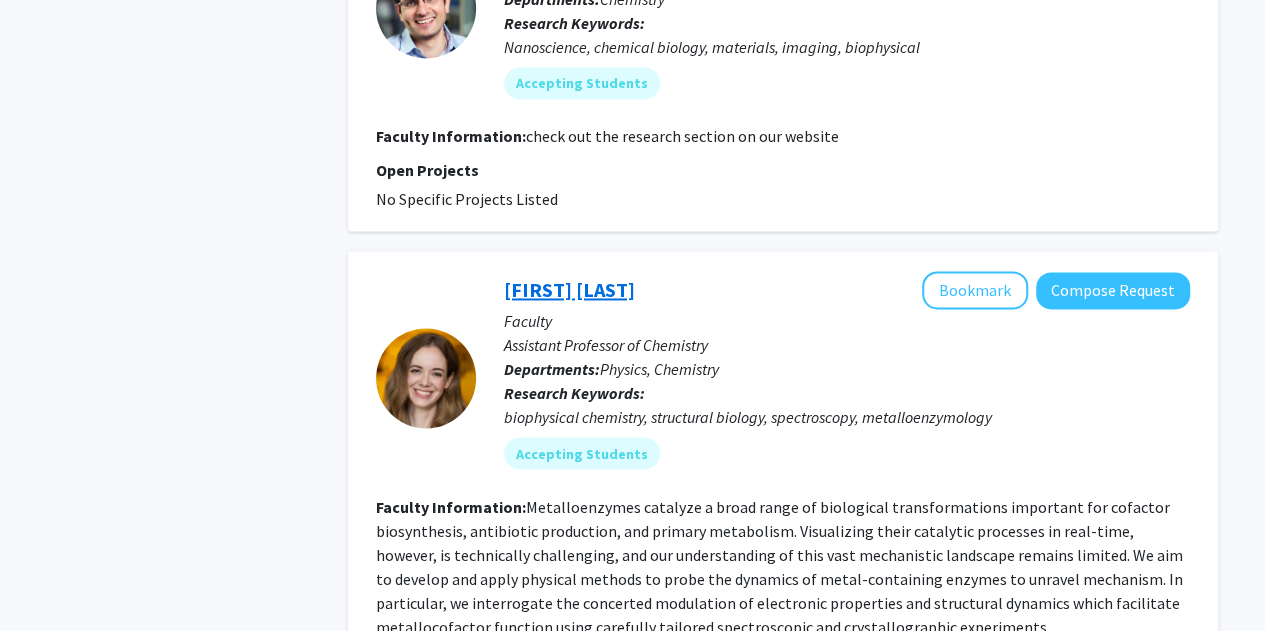 click on "[FIRST] [LAST]" 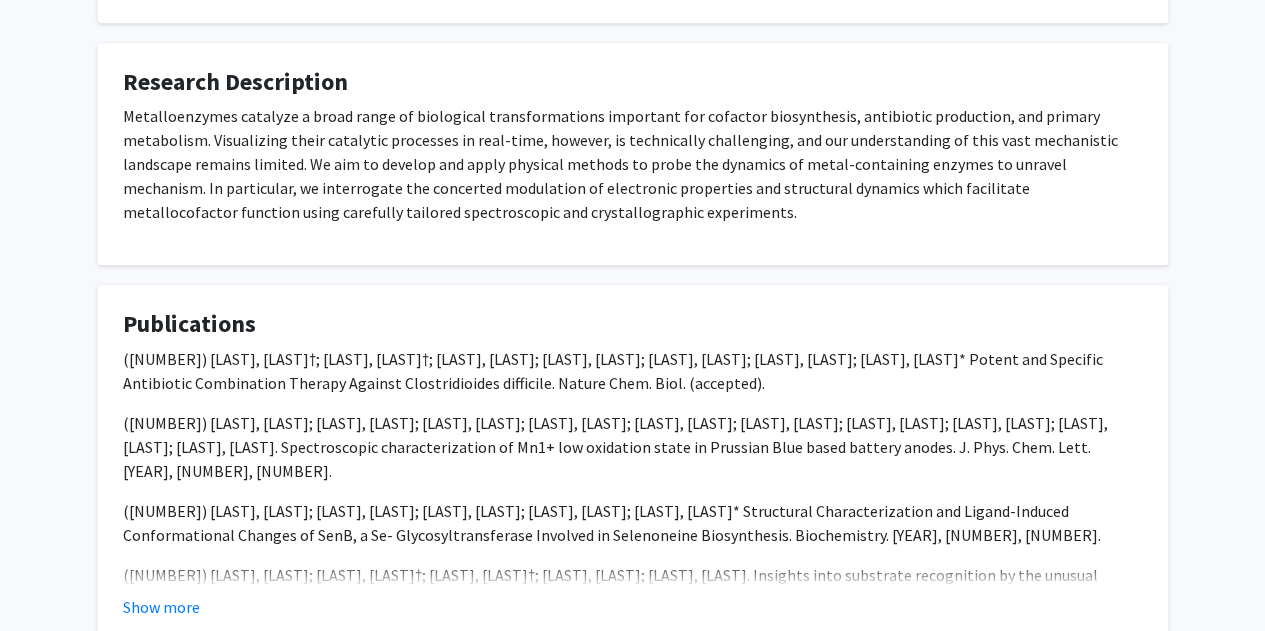 scroll, scrollTop: 594, scrollLeft: 0, axis: vertical 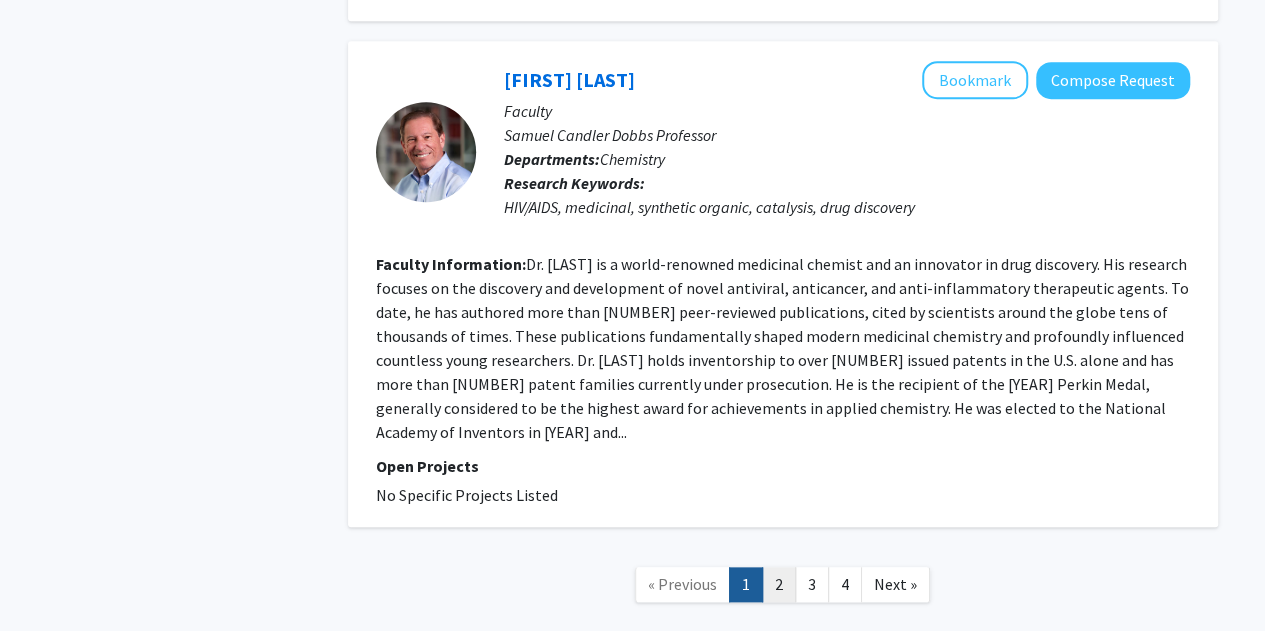click on "2" 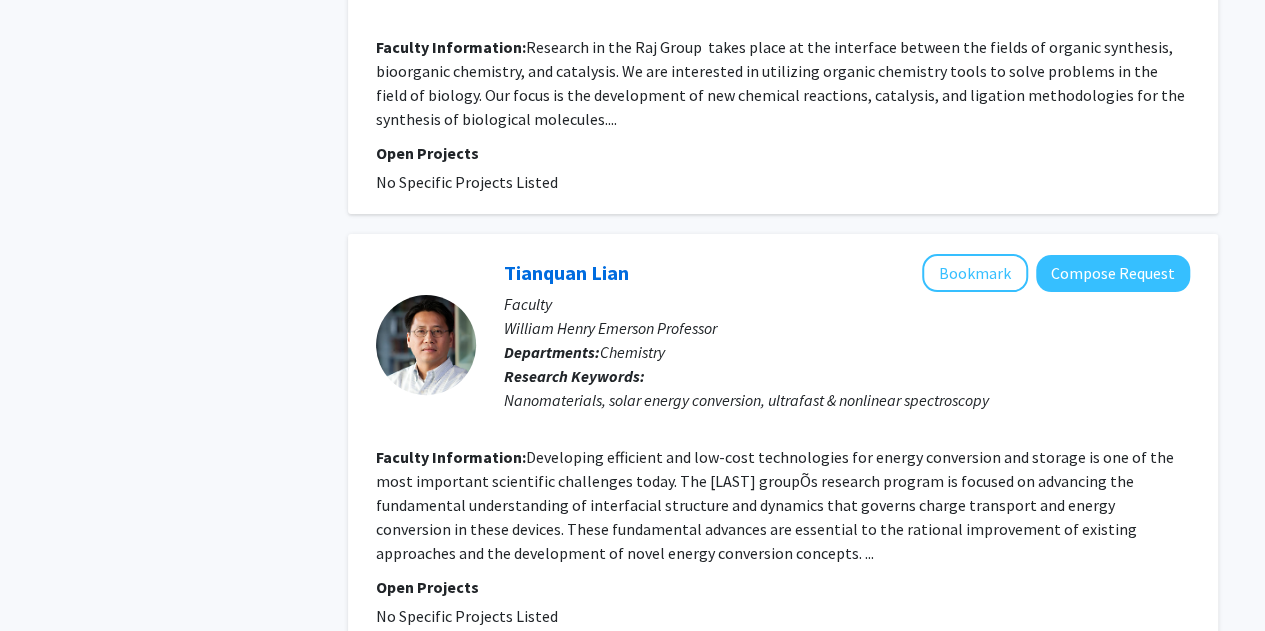 scroll, scrollTop: 4160, scrollLeft: 0, axis: vertical 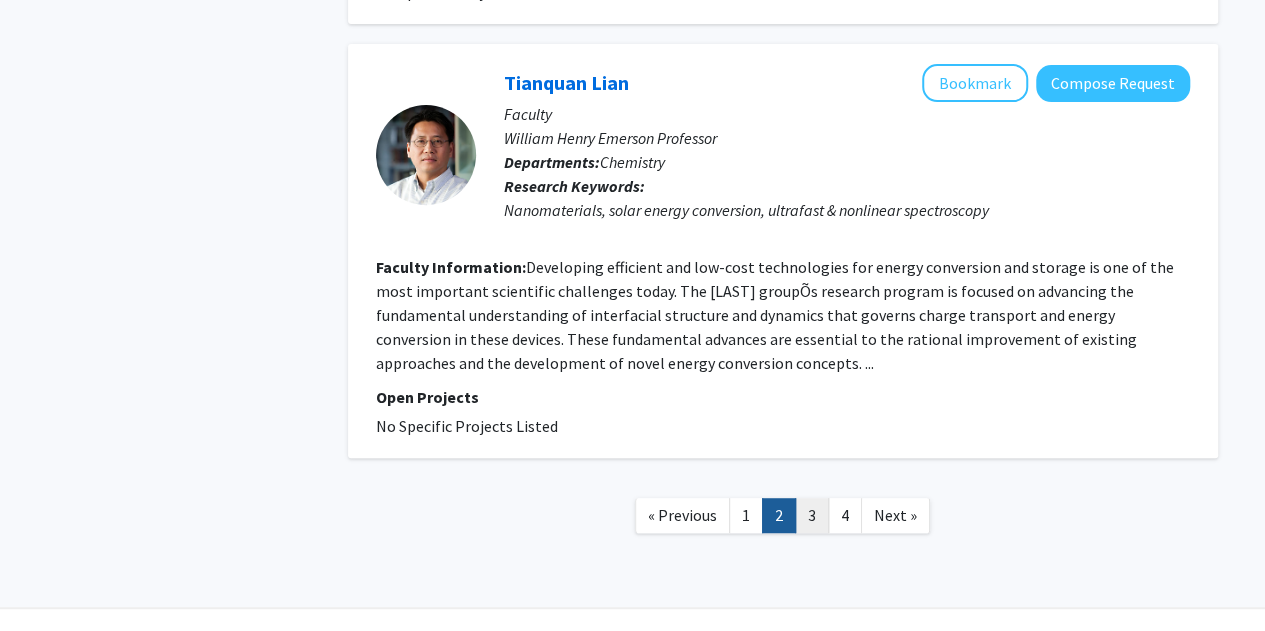 click on "3" 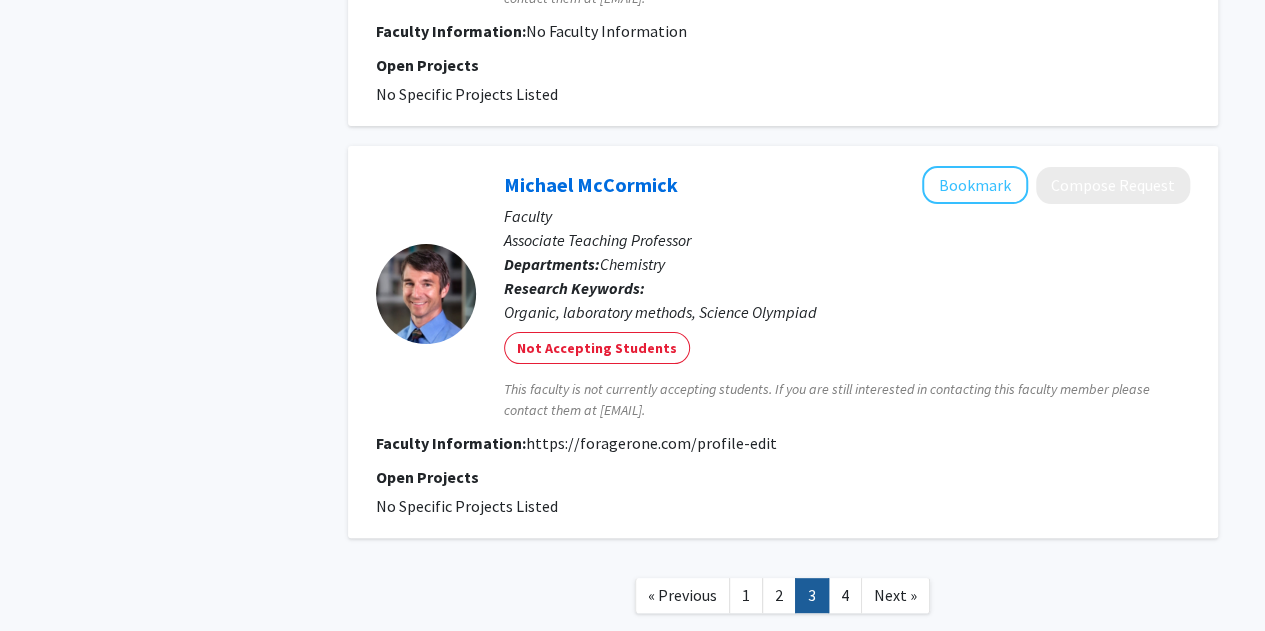 scroll, scrollTop: 3881, scrollLeft: 0, axis: vertical 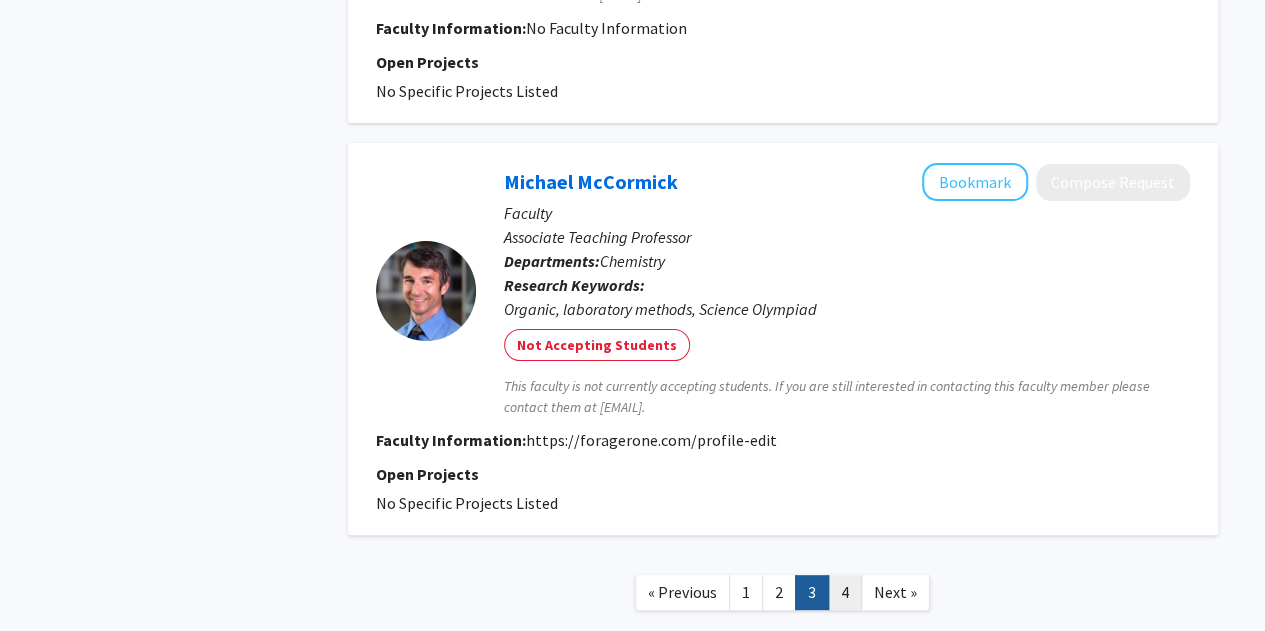click on "4" 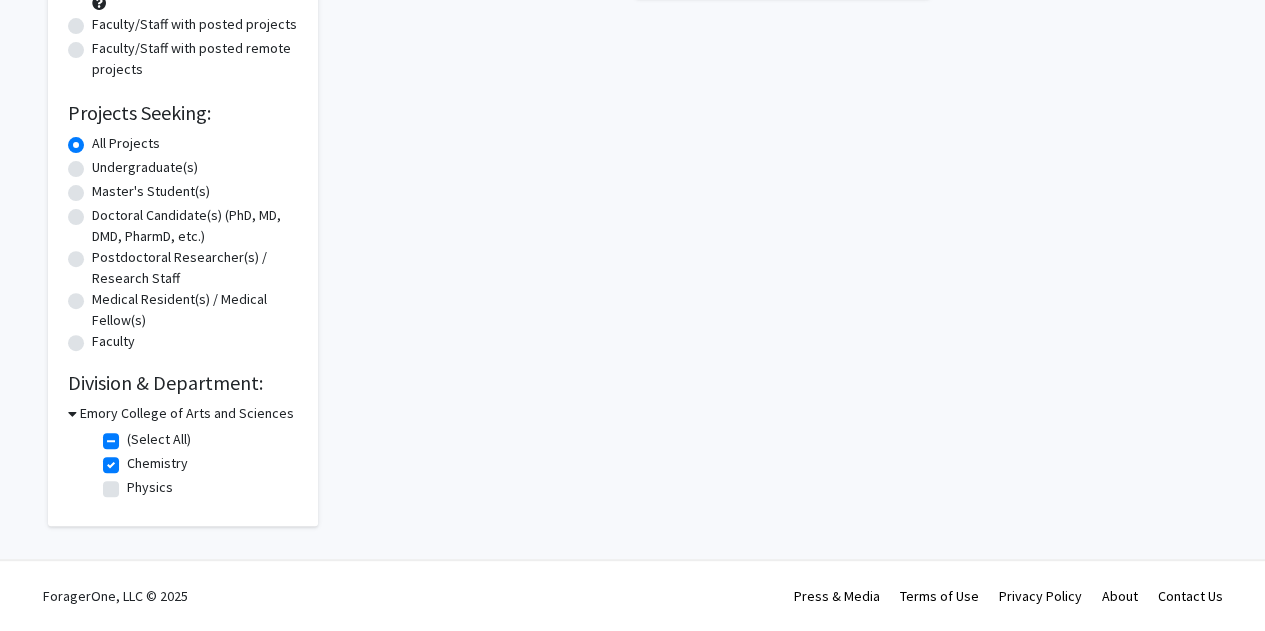 scroll, scrollTop: 0, scrollLeft: 0, axis: both 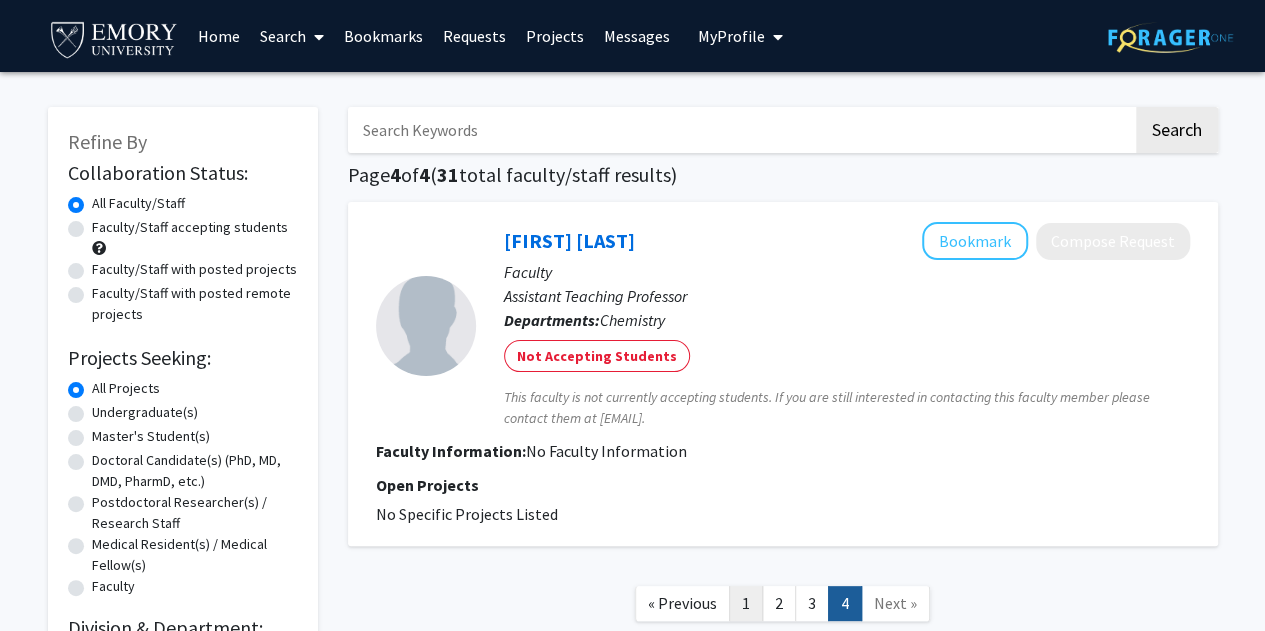 click on "1" 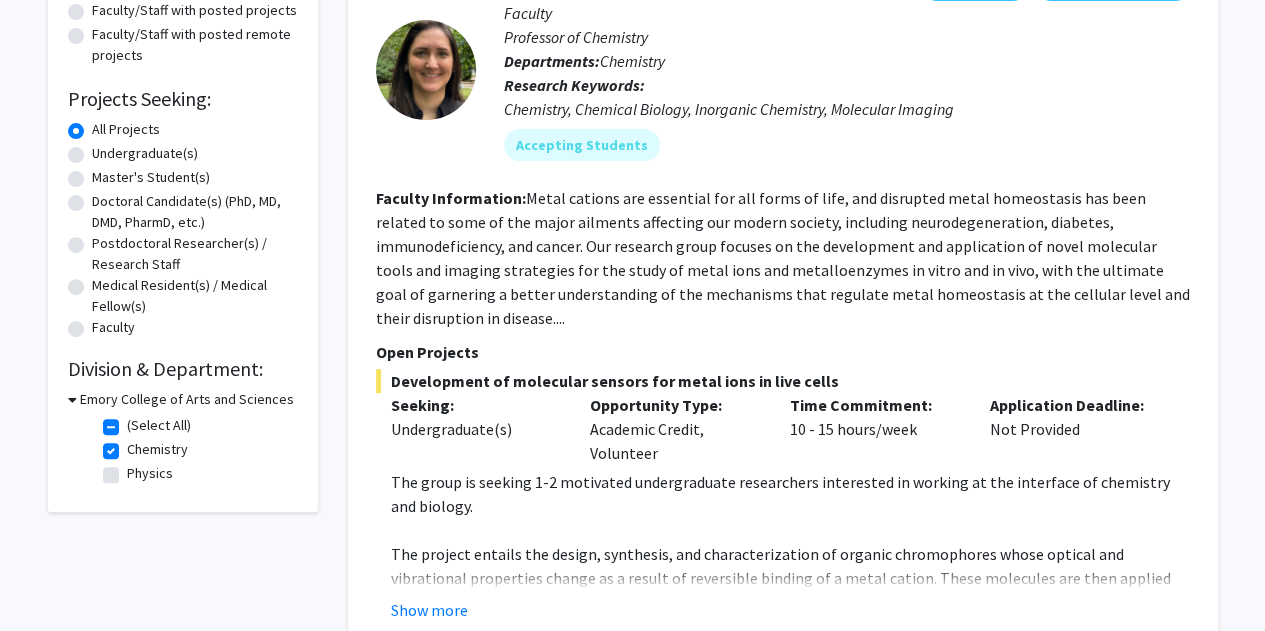 scroll, scrollTop: 261, scrollLeft: 0, axis: vertical 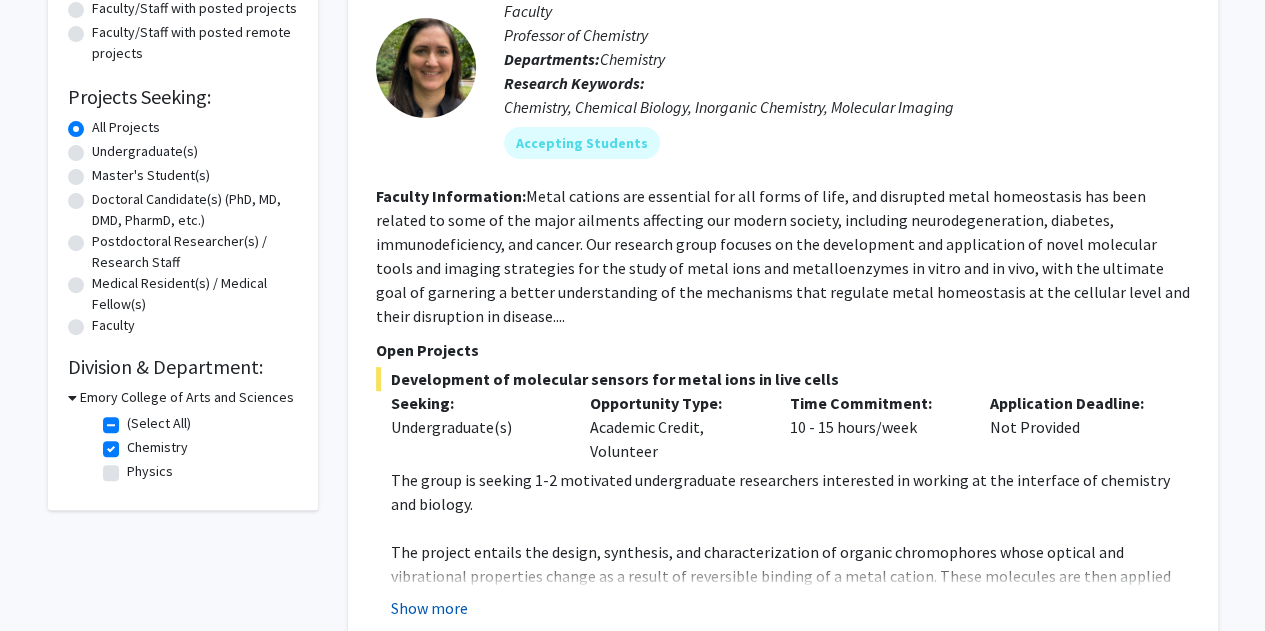 click on "Show more" 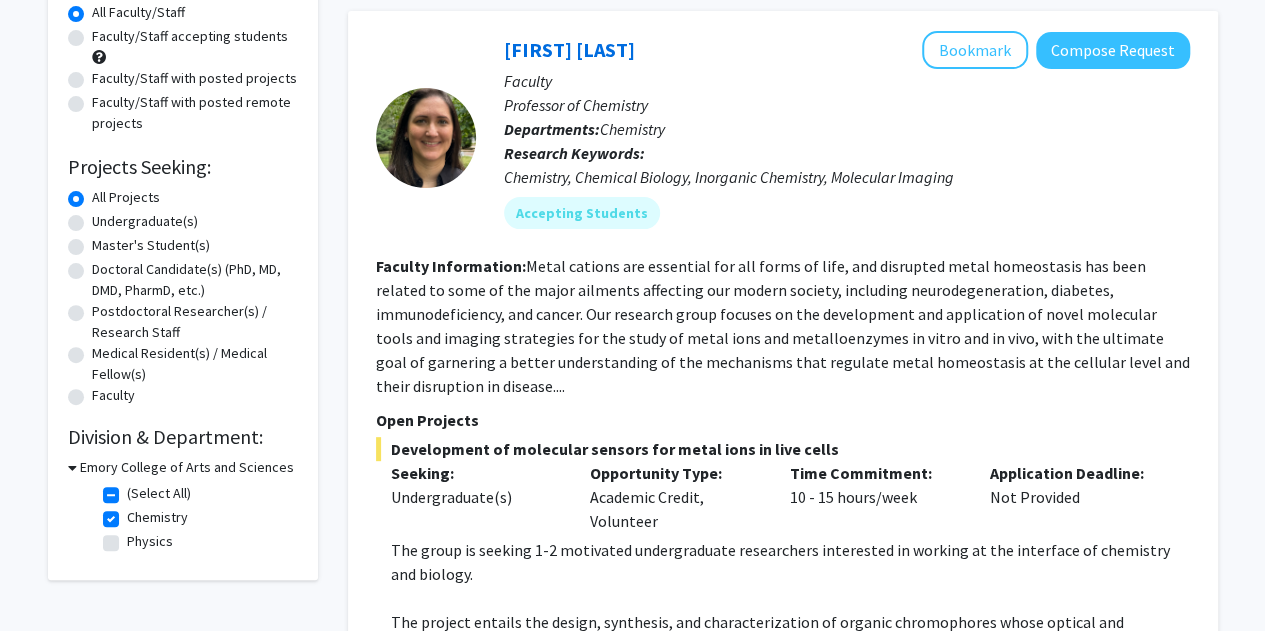 scroll, scrollTop: 0, scrollLeft: 0, axis: both 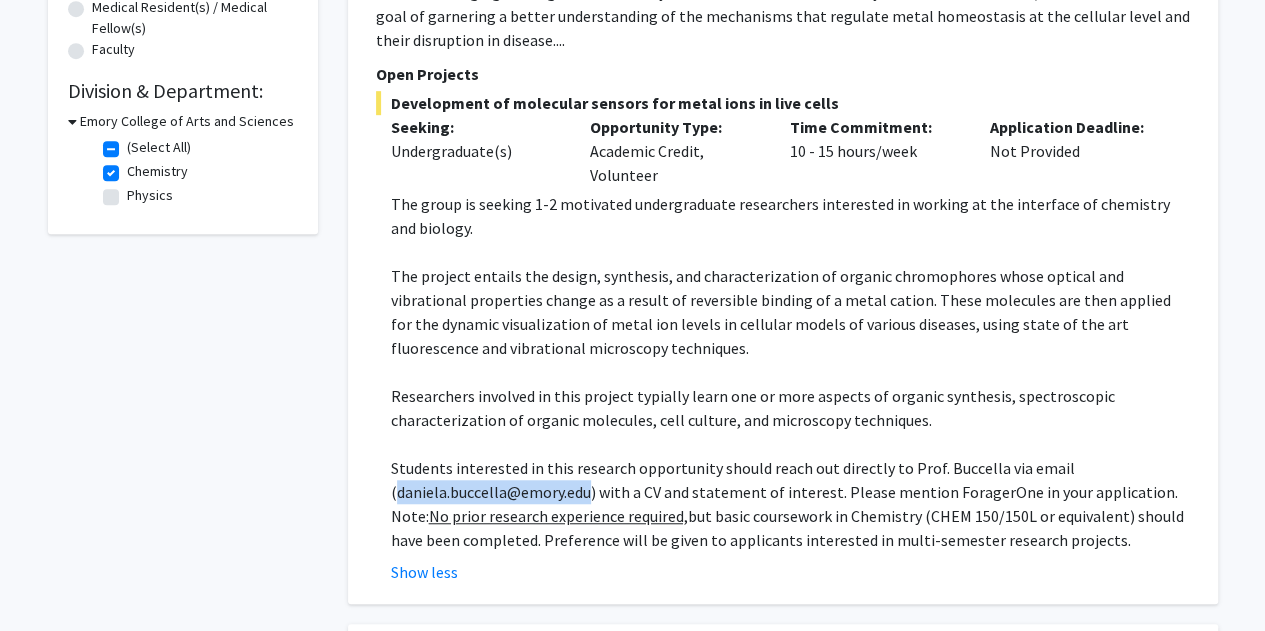drag, startPoint x: 588, startPoint y: 470, endPoint x: 398, endPoint y: 465, distance: 190.06578 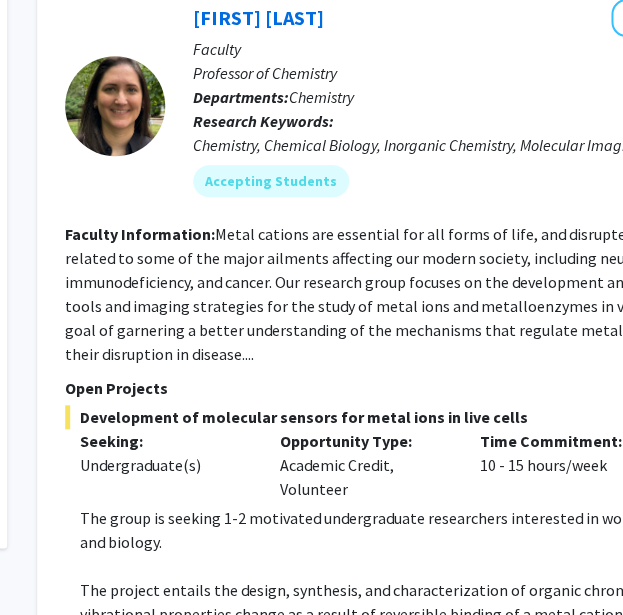scroll, scrollTop: 223, scrollLeft: 282, axis: both 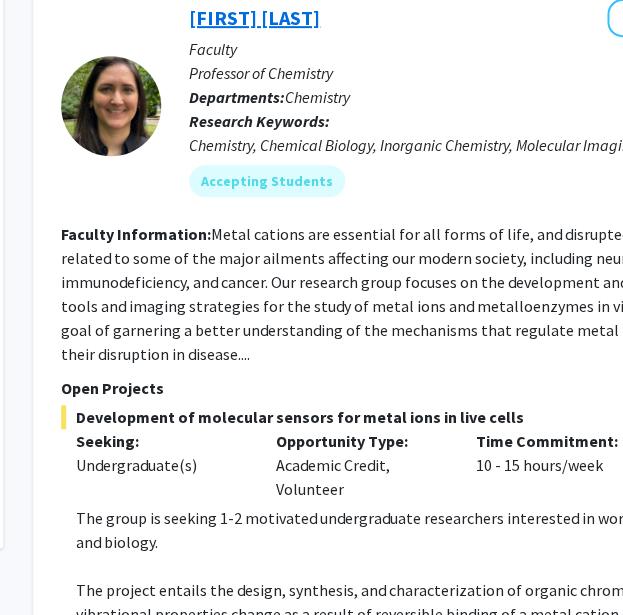 click on "[FIRST] [LAST]" 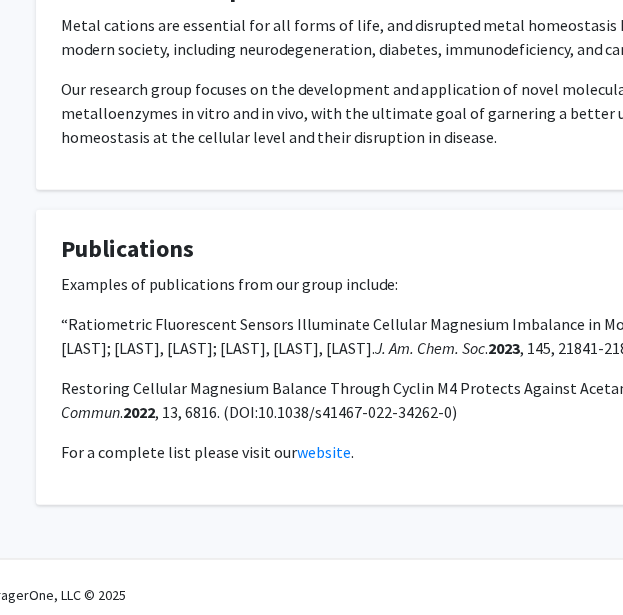 scroll, scrollTop: 1080, scrollLeft: 29, axis: both 